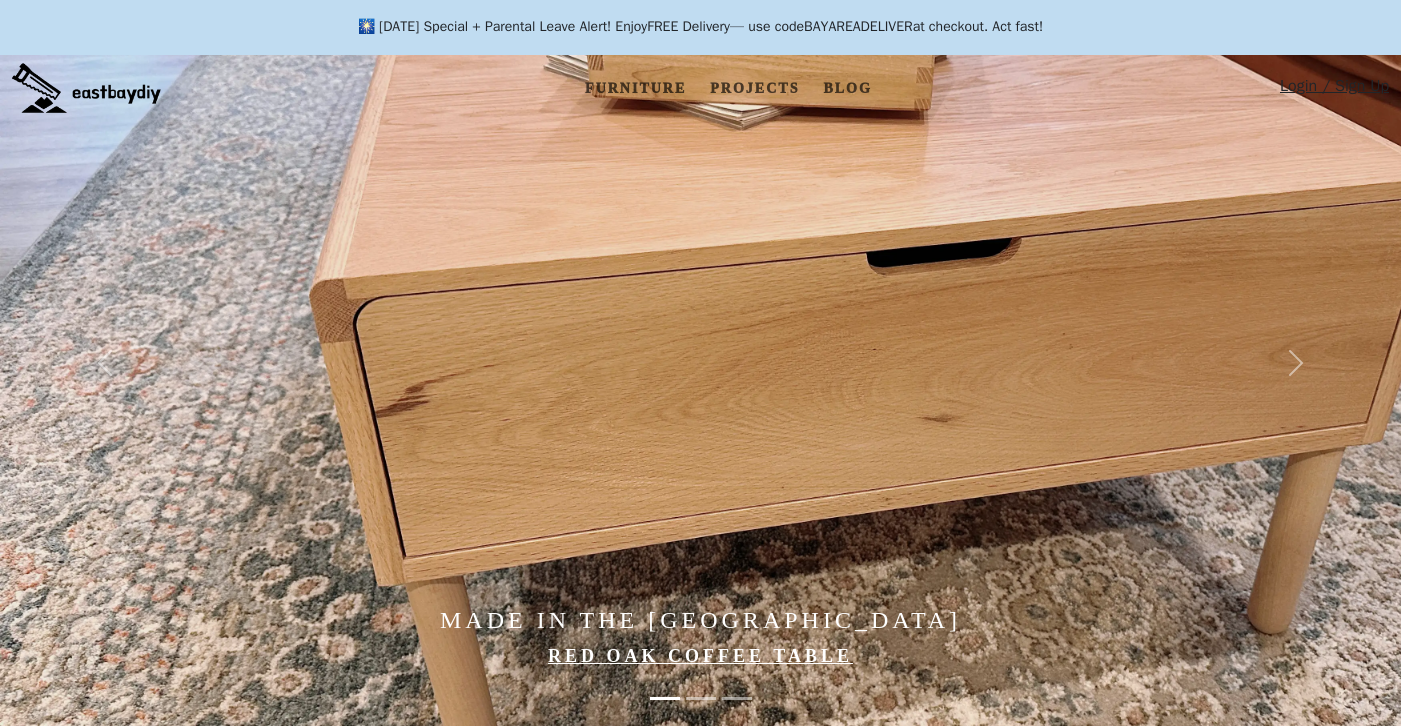 scroll, scrollTop: 0, scrollLeft: 0, axis: both 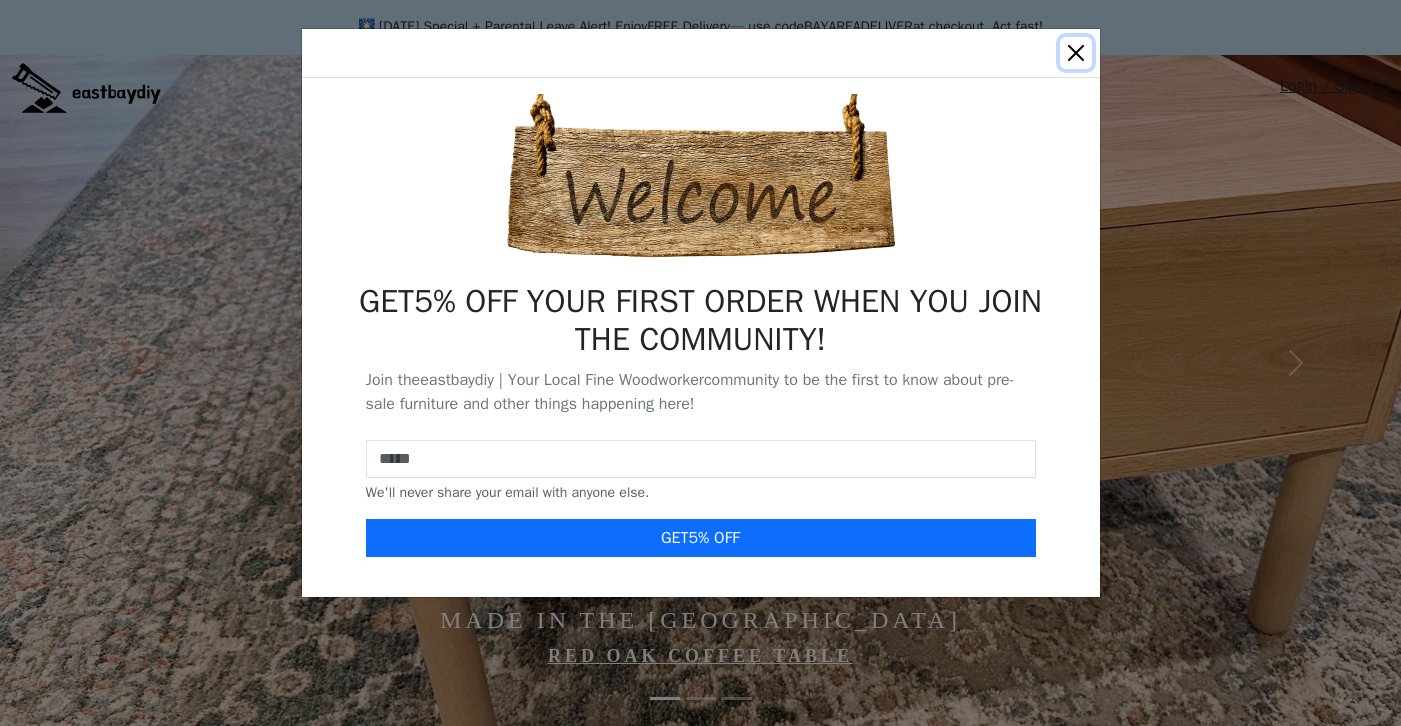 click at bounding box center (1076, 53) 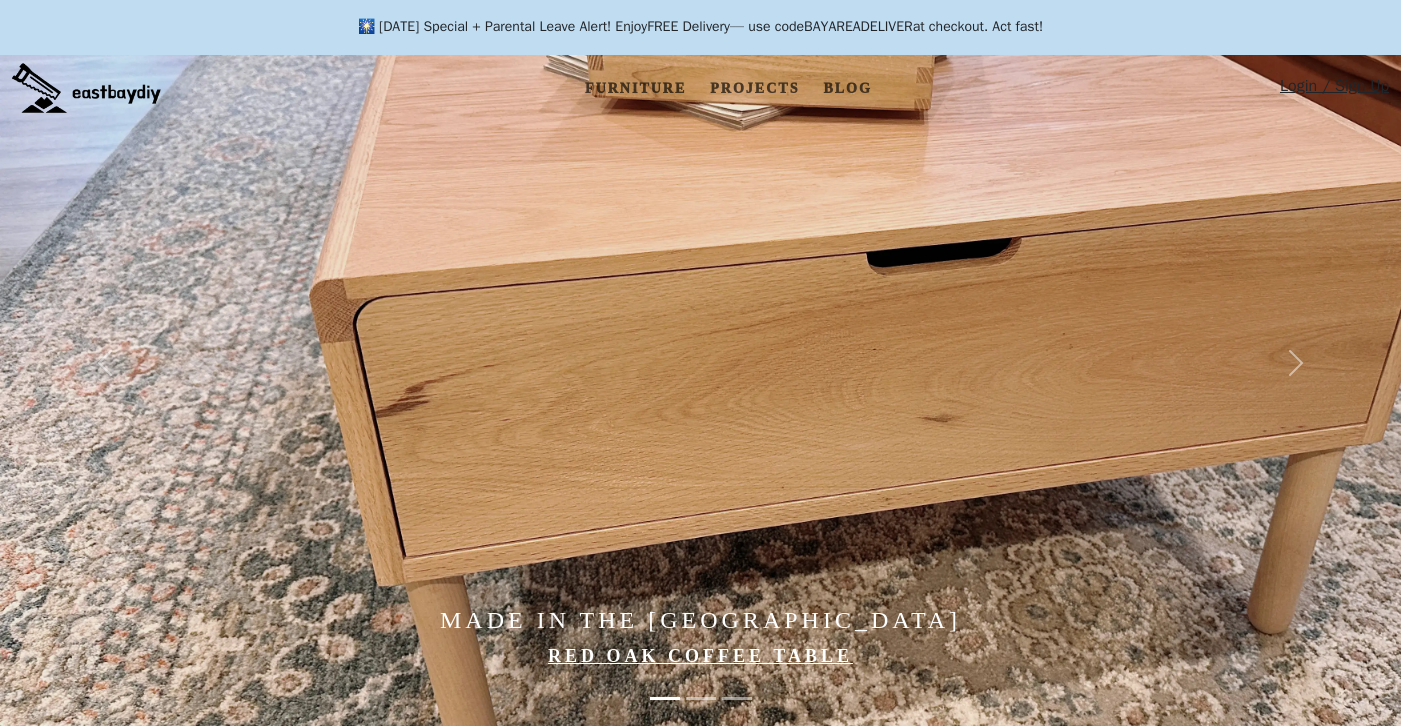 click on "🎆 [DATE] Special + Parental Leave Alert! Enjoy  FREE Delivery  — use code  BAYAREADELIVER  at checkout. Act fast!" at bounding box center (700, 27) 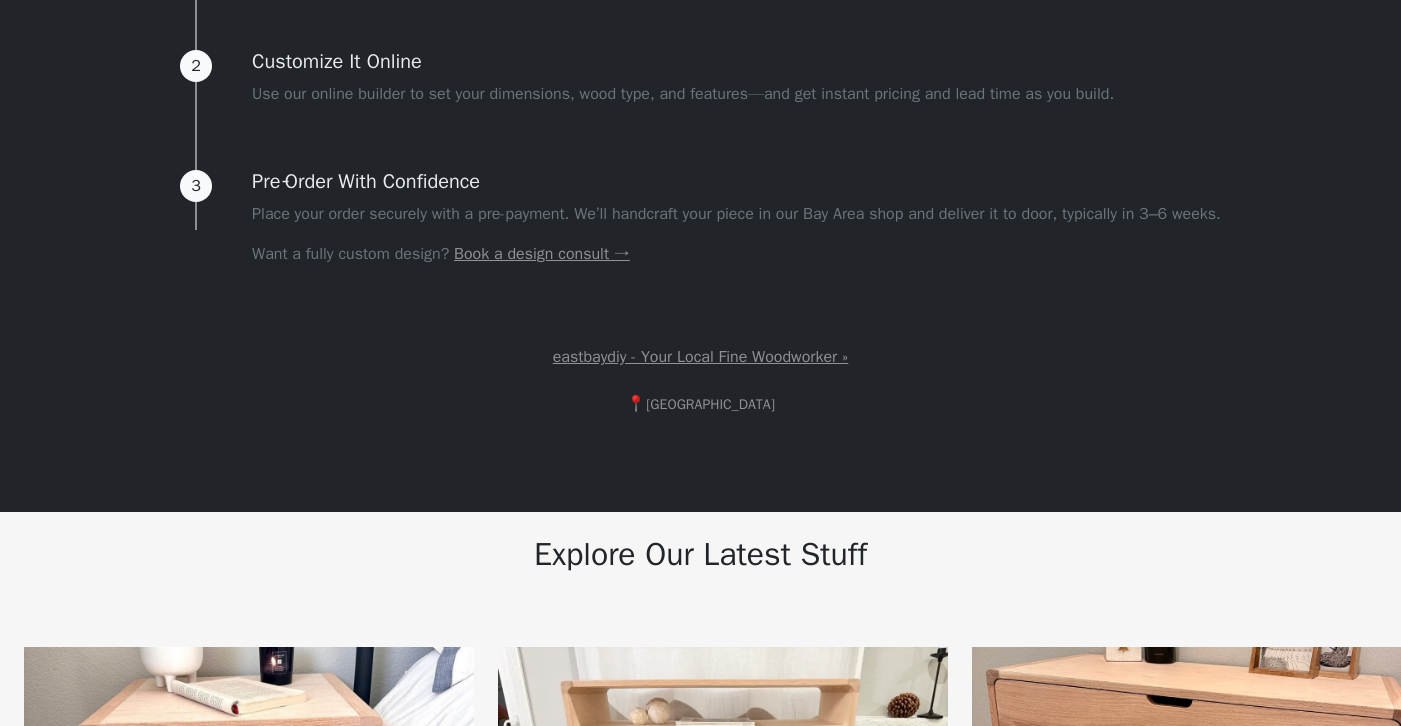 scroll, scrollTop: 0, scrollLeft: 0, axis: both 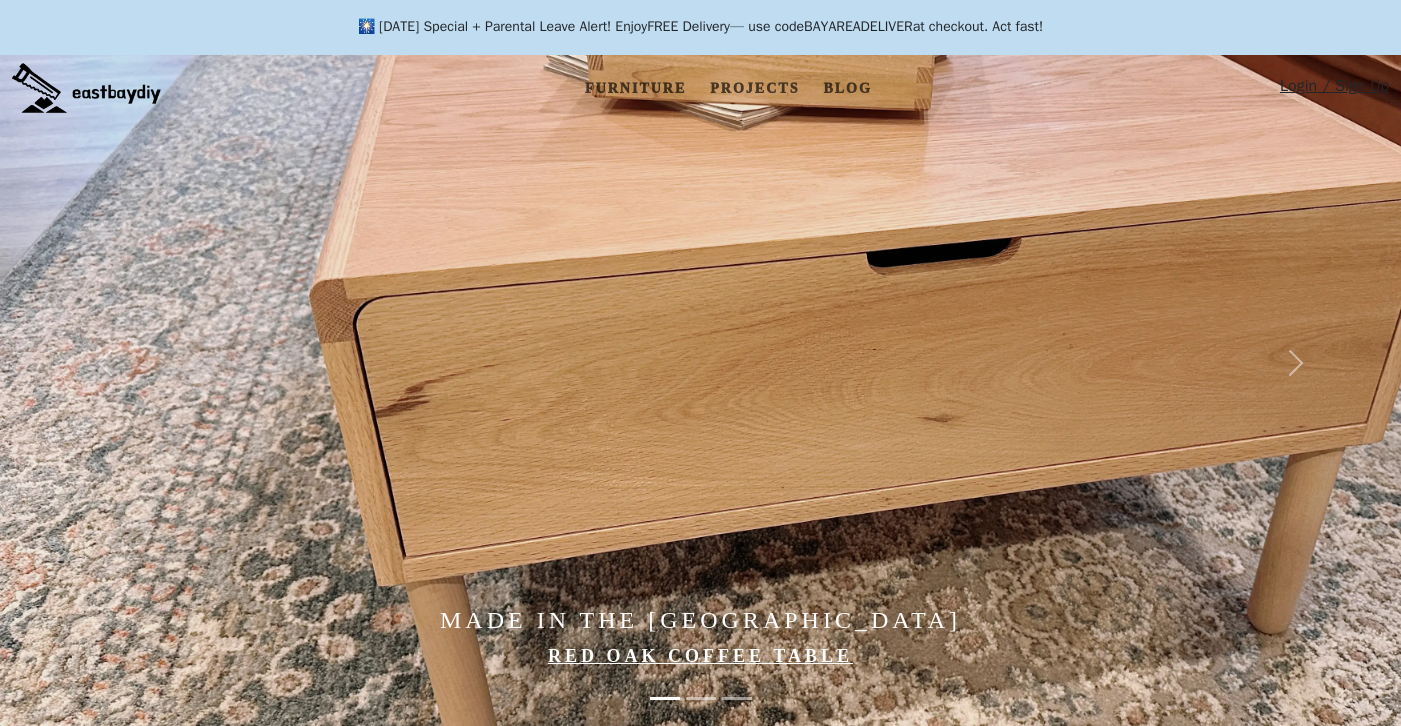 click on "🎆 [DATE] Special + Parental Leave Alert!" at bounding box center [485, 26] 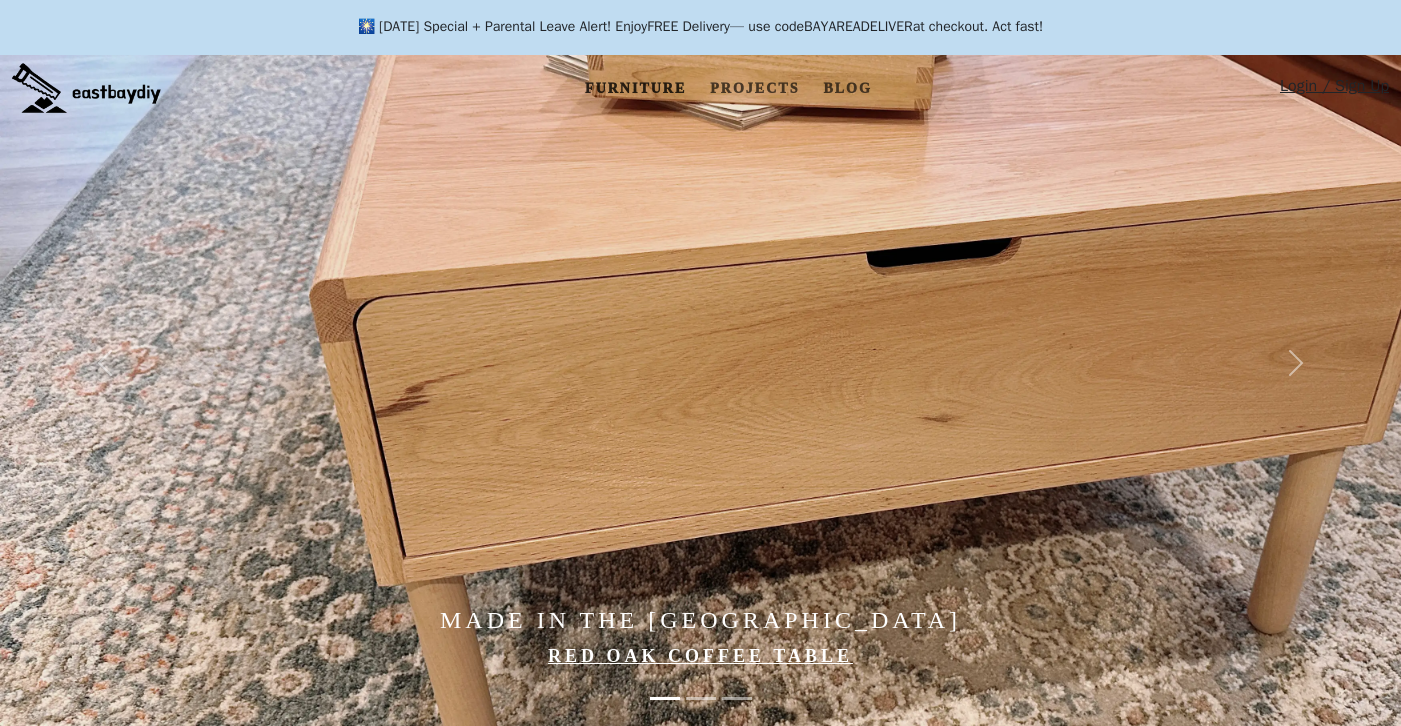 click on "Furniture" at bounding box center (635, 88) 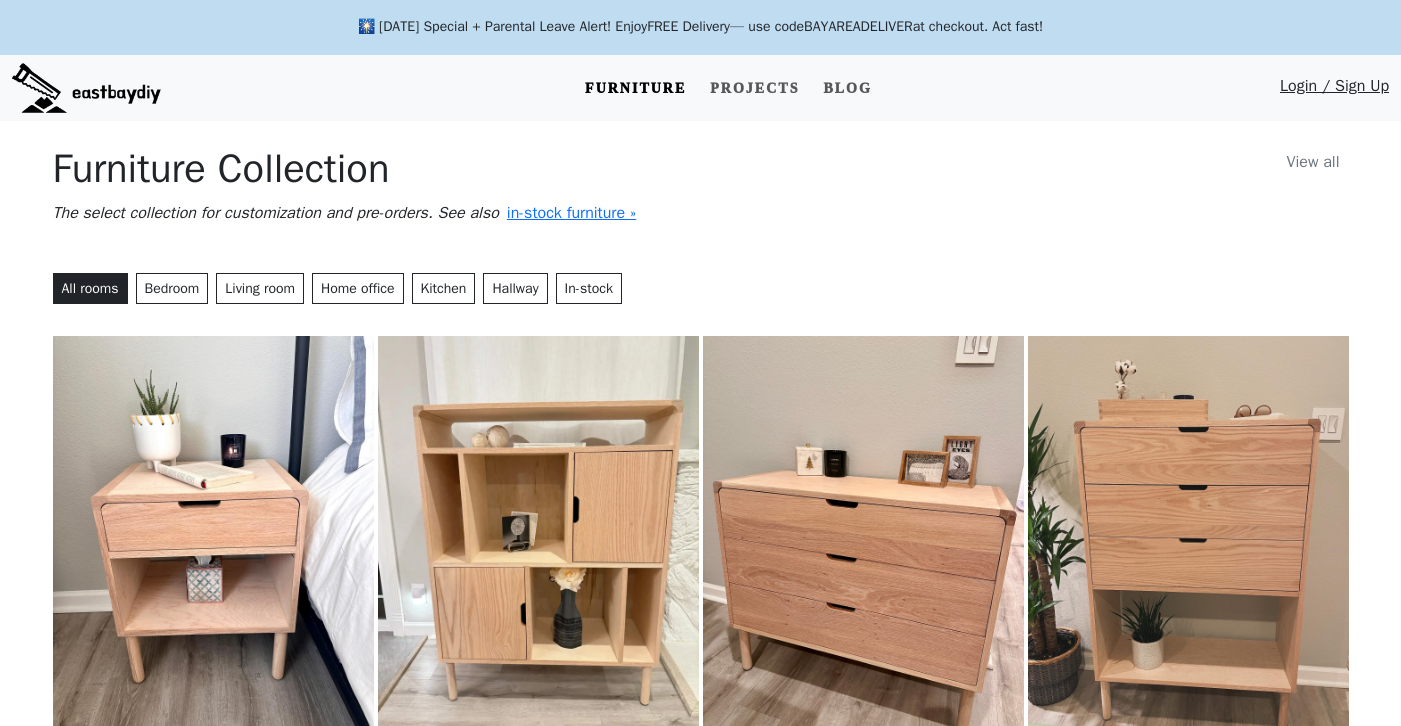 click on "Furniture Collection View all The select collection for customization and pre-orders. See also in-stock furniture » All rooms Bedroom Living room Home office Kitchen Hallway In-stock Japanese Style Nightstand / Bedside Table Japanese Style Vinyl Record Console Japanese Style Dresser Japanese Style Dresser Dresser /w Shelf Japanese Style Dresser /w 5-drawer | Boy Dresser Japanese Style Cabinet Bookcase Japanese Style TV Stand Japanese Style Kitchen Island Japanese Style Coffee Table Japanese Style Coffee Table Coffee Table /w 2-darwer Japanese Style Coffee Table Coffee Table /w Darwer & Shelf Japanese Style Hallway Table / Shoe Cabinet Japanese Style Hallway Table / Shoe Cabinet Hallway Table /w 2-door & Shelf Japanese Style Media Console / Sideboard / Credenza Japanese Style Media Console / Sideboard / Credenza Dresser w/ 6-drawer Japanese Style Chest / Side Cabinet Japanese Style Chest / Side Cabinet Cabinet /w 2-door Oak Tan Study Desk See all in-stock furniture » Want us to customize one of these pieces?" at bounding box center (701, 1601) 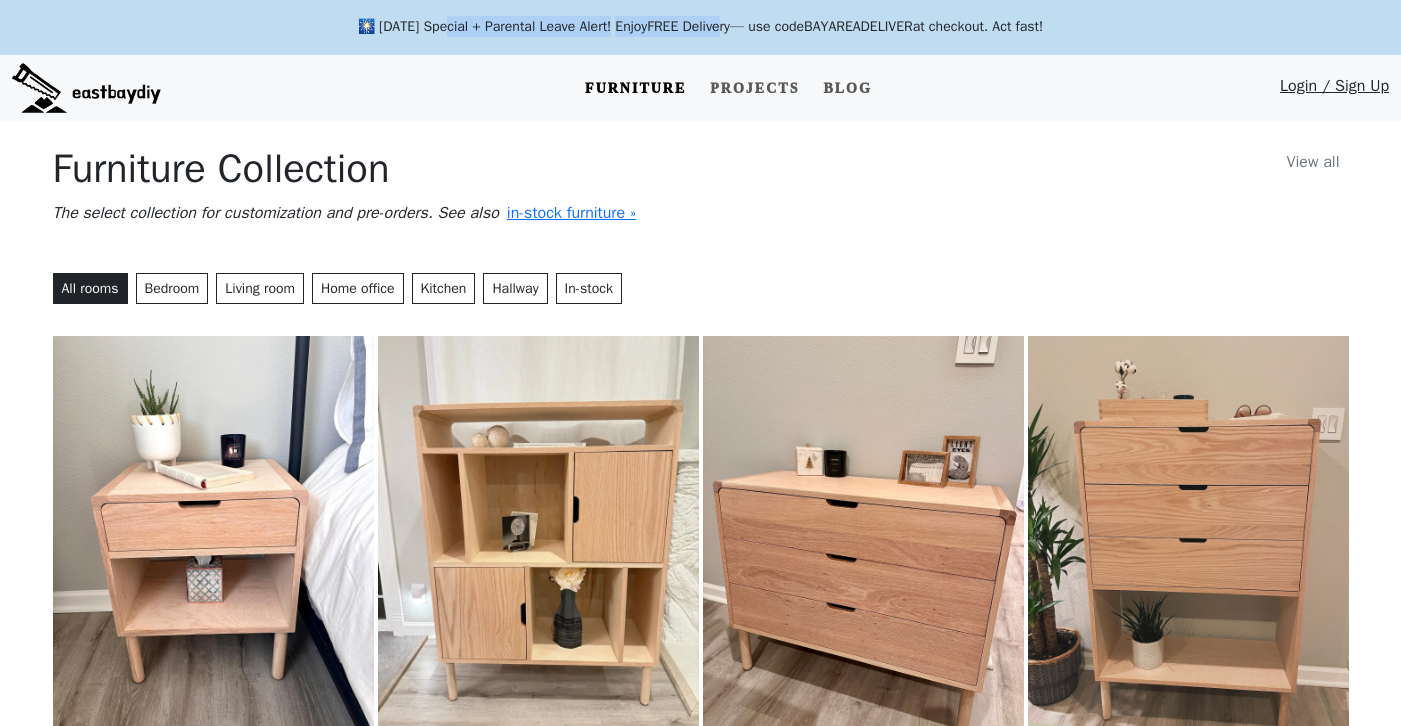 drag, startPoint x: 399, startPoint y: 25, endPoint x: 725, endPoint y: 37, distance: 326.2208 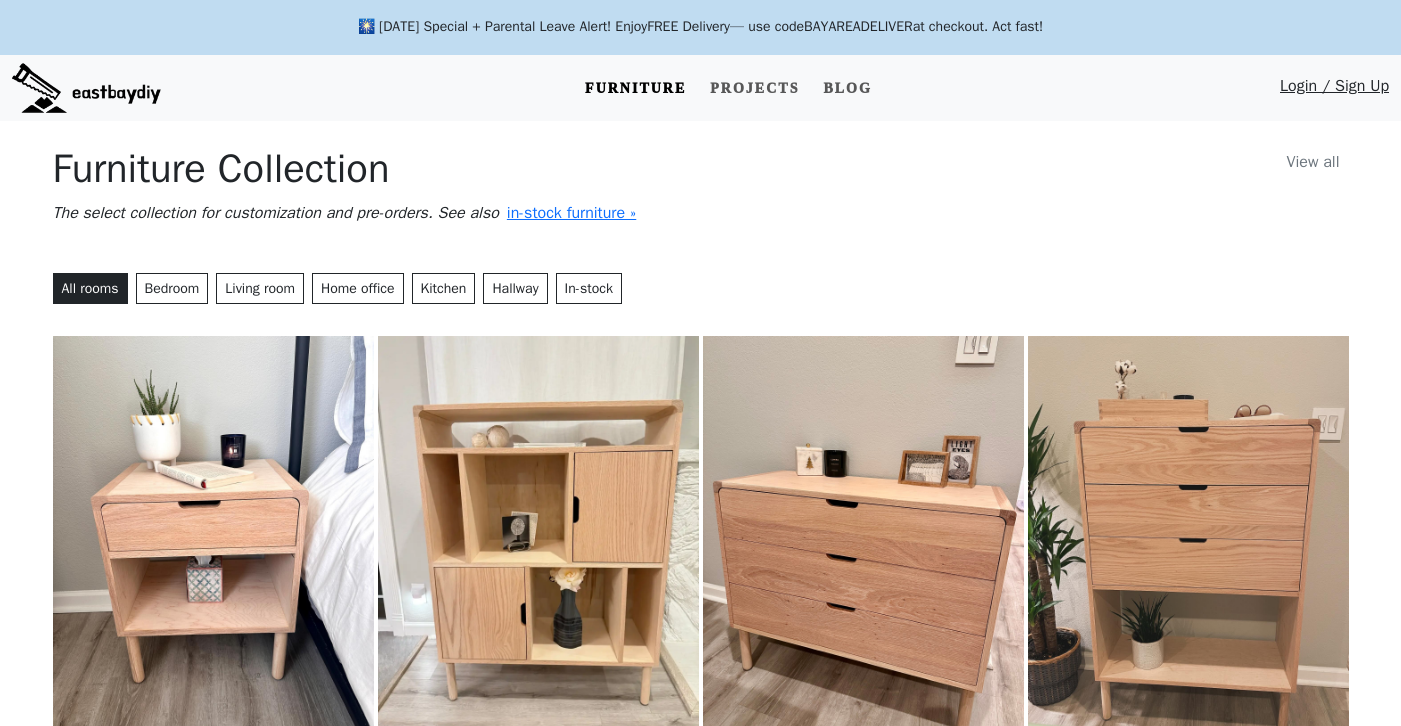 click on "🎆 [DATE] Special + Parental Leave Alert! Enjoy  FREE Delivery  — use code  BAYAREADELIVER  at checkout. Act fast!" at bounding box center [701, 26] 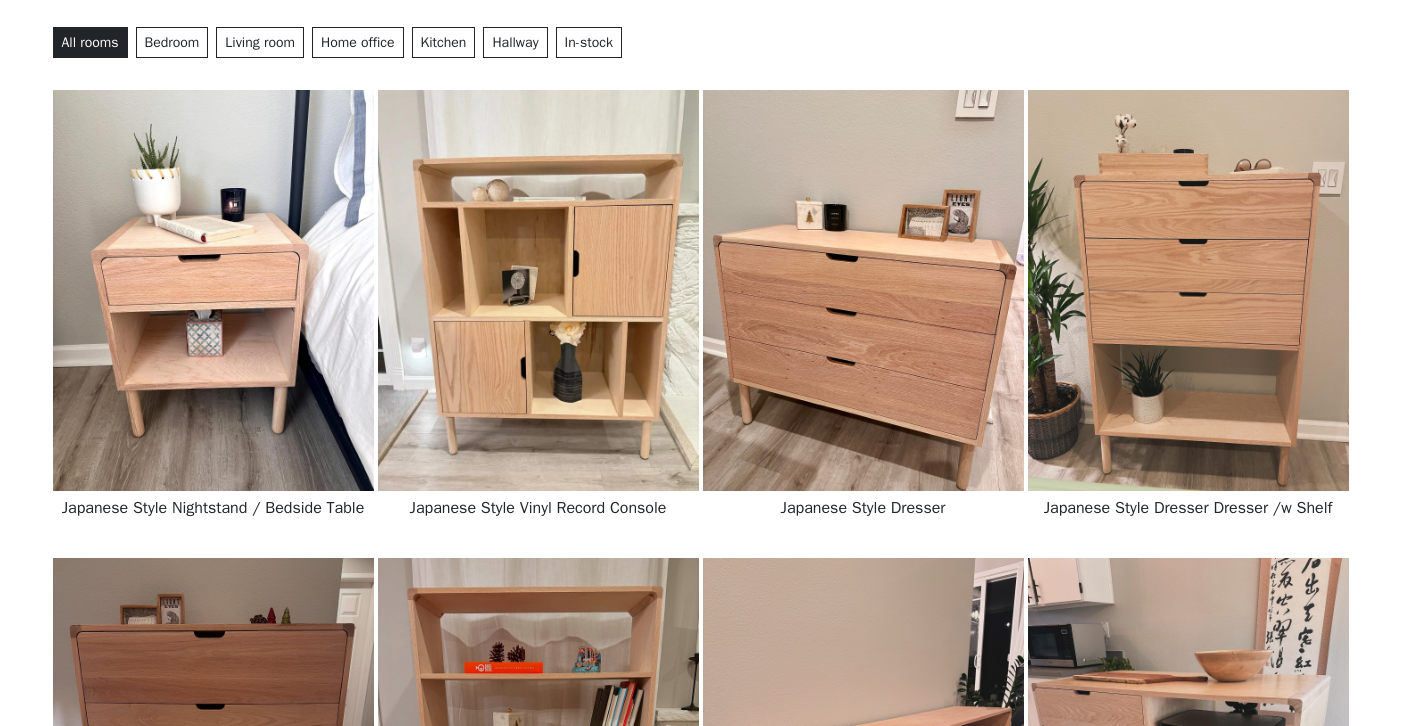 scroll, scrollTop: 0, scrollLeft: 0, axis: both 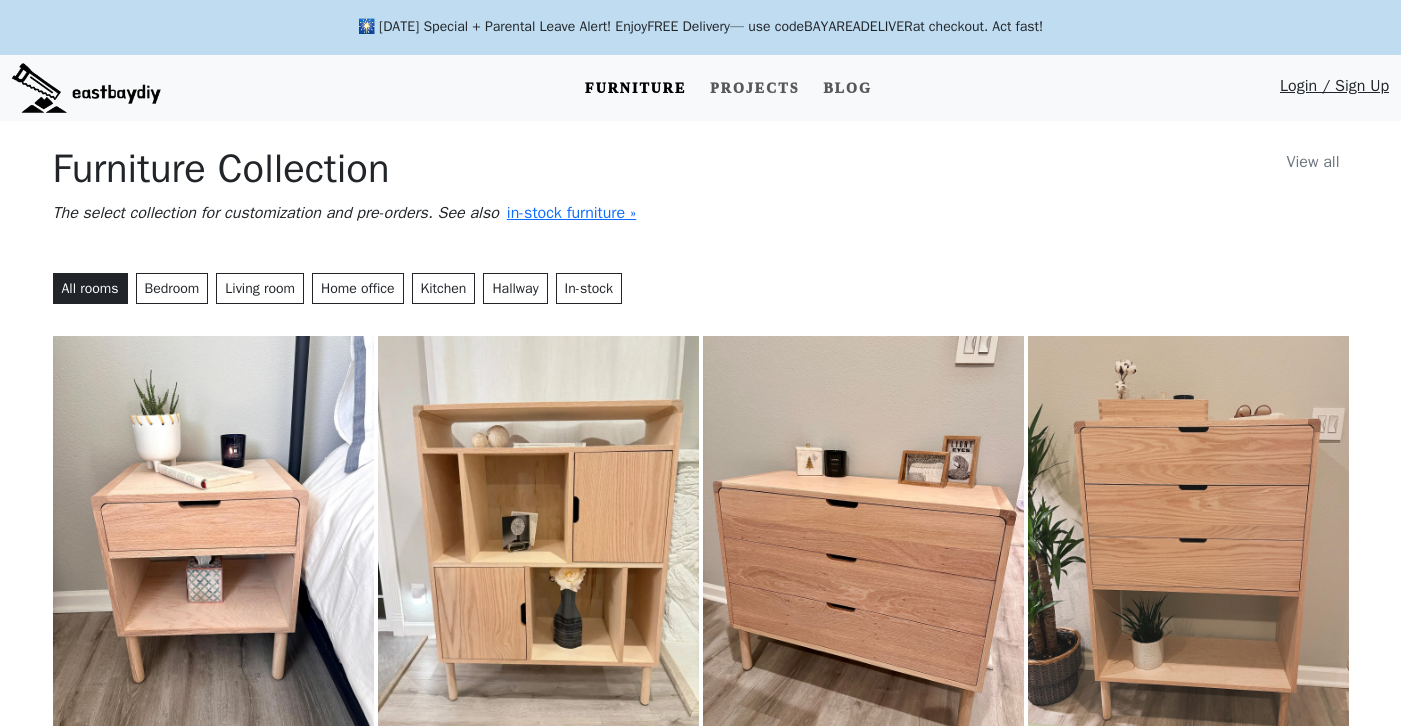 click on "Furniture Collection View all The select collection for customization and pre-orders. See also in-stock furniture » All rooms Bedroom Living room Home office Kitchen Hallway In-stock Japanese Style Nightstand / Bedside Table Japanese Style Vinyl Record Console Japanese Style Dresser Japanese Style Dresser Dresser /w Shelf Japanese Style Dresser /w 5-drawer | Boy Dresser Japanese Style Cabinet Bookcase Japanese Style TV Stand Japanese Style Kitchen Island Japanese Style Coffee Table Japanese Style Coffee Table Coffee Table /w 2-darwer Japanese Style Coffee Table Coffee Table /w Darwer & Shelf Japanese Style Hallway Table / Shoe Cabinet Japanese Style Hallway Table / Shoe Cabinet Hallway Table /w 2-door & Shelf Japanese Style Media Console / Sideboard / Credenza Japanese Style Media Console / Sideboard / Credenza Dresser w/ 6-drawer Japanese Style Chest / Side Cabinet Japanese Style Chest / Side Cabinet Cabinet /w 2-door Oak Tan Study Desk See all in-stock furniture » Want us to customize one of these pieces?" at bounding box center (701, 1601) 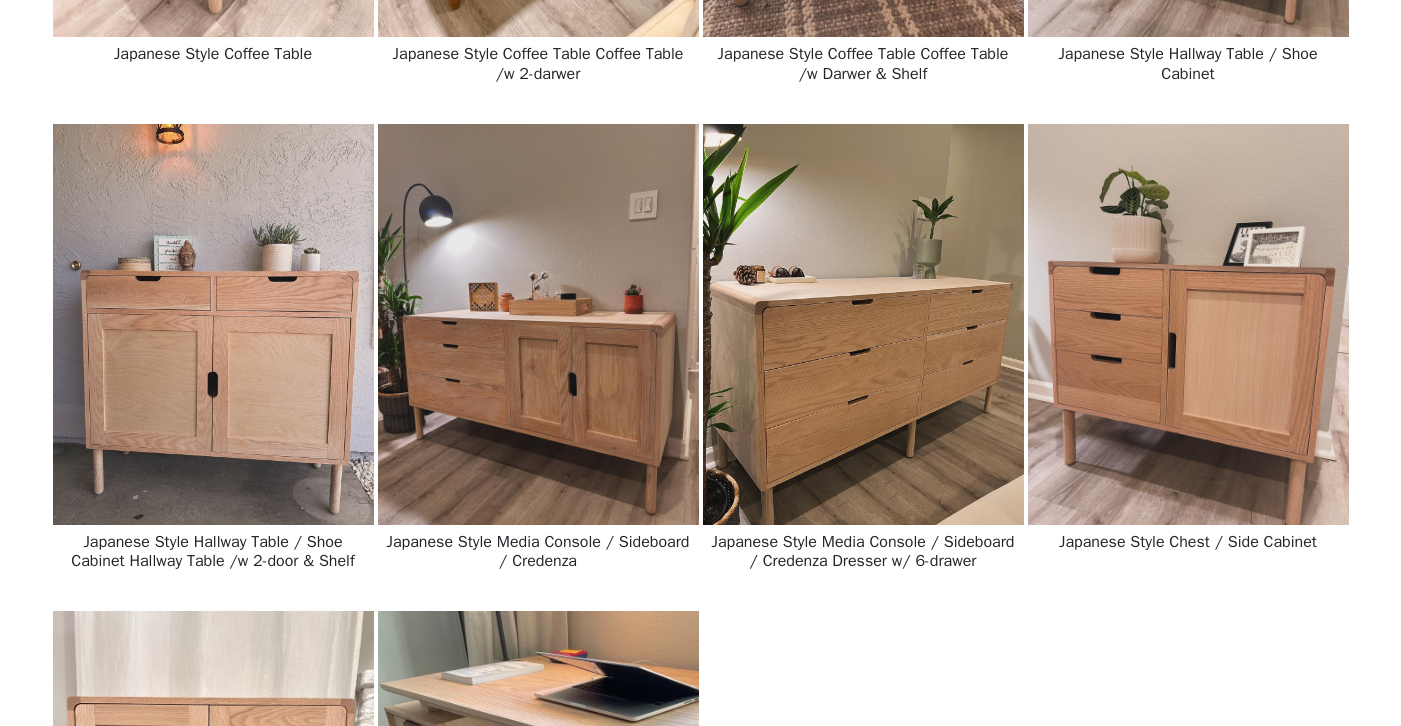 scroll, scrollTop: 1605, scrollLeft: 0, axis: vertical 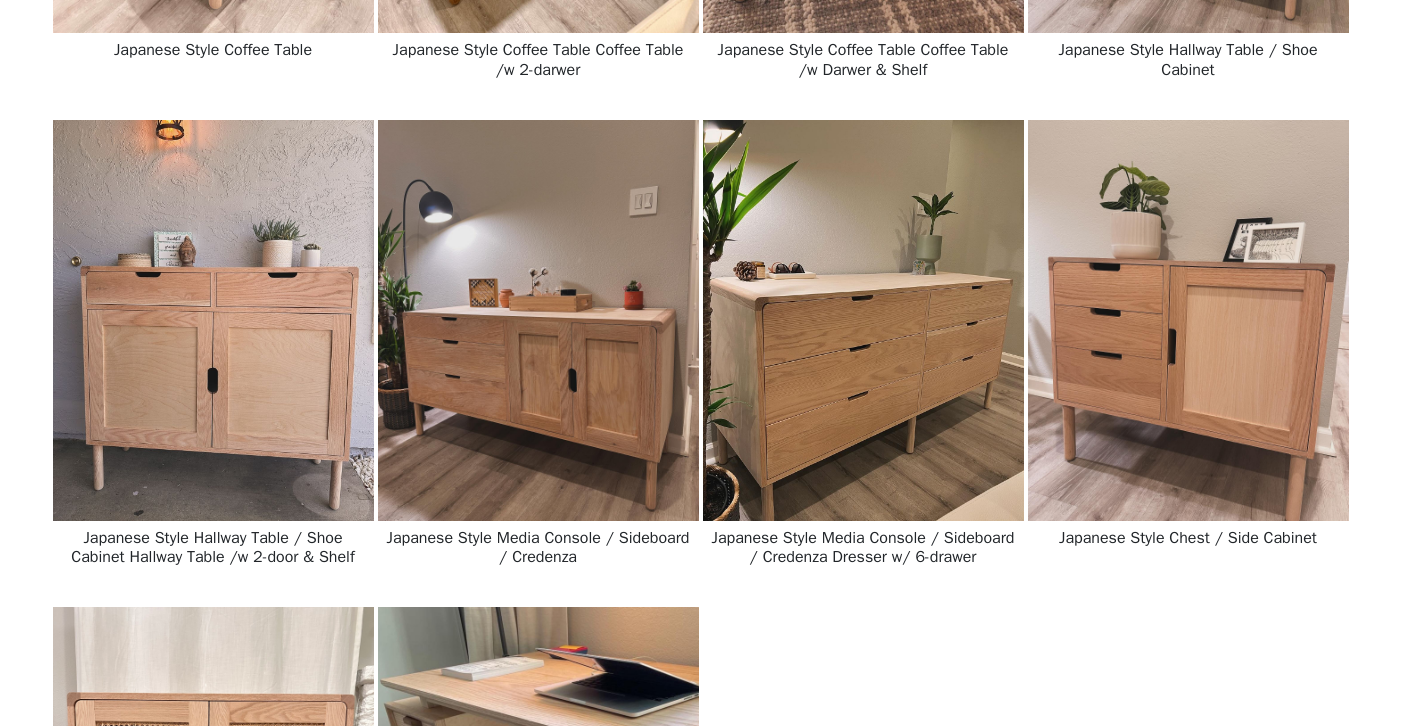 click at bounding box center (213, 320) 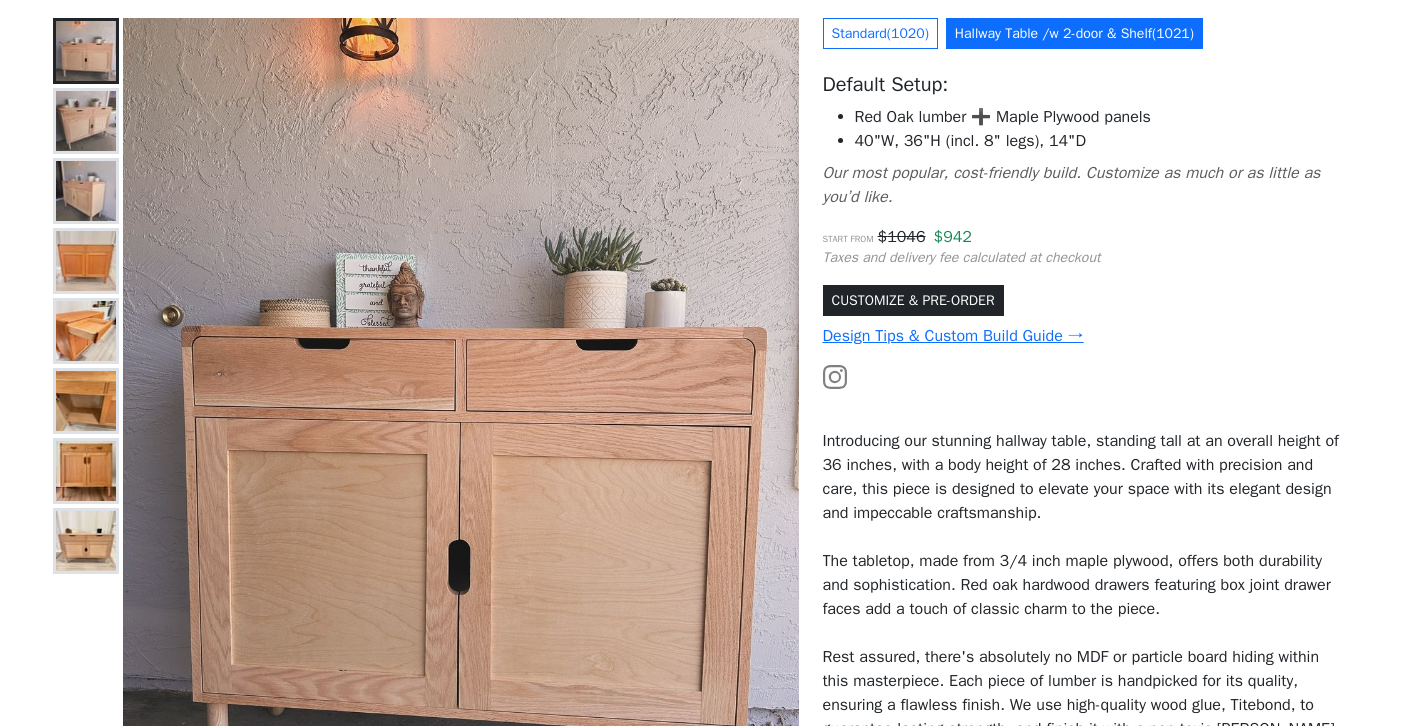 scroll, scrollTop: 217, scrollLeft: 0, axis: vertical 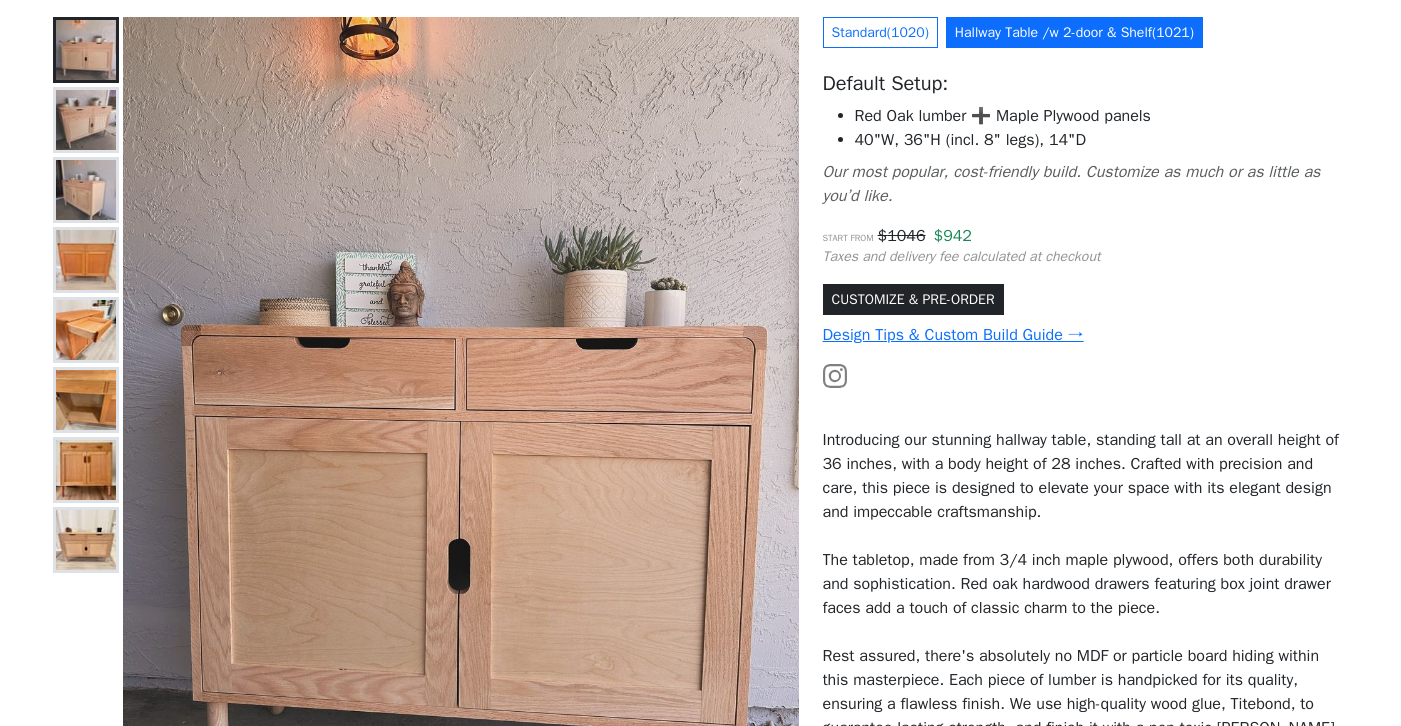 click at bounding box center (86, 330) 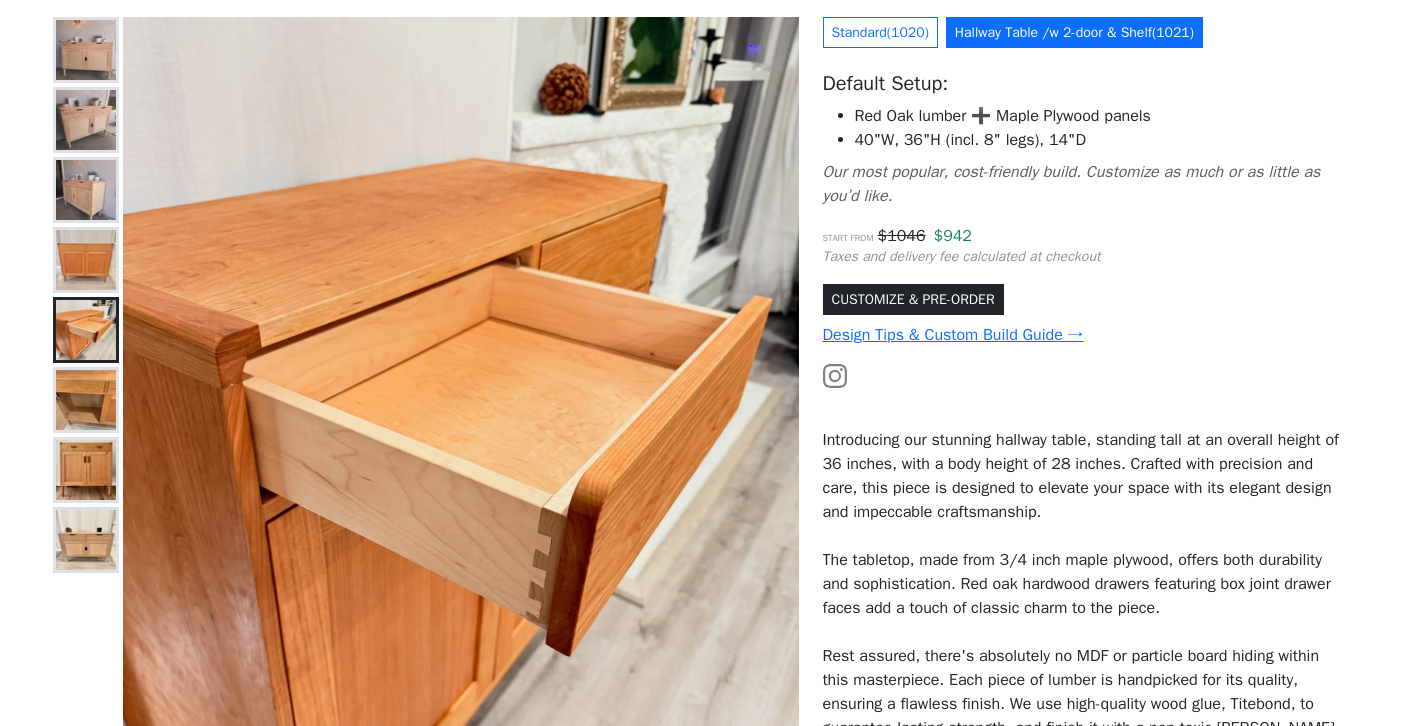 click at bounding box center [86, 260] 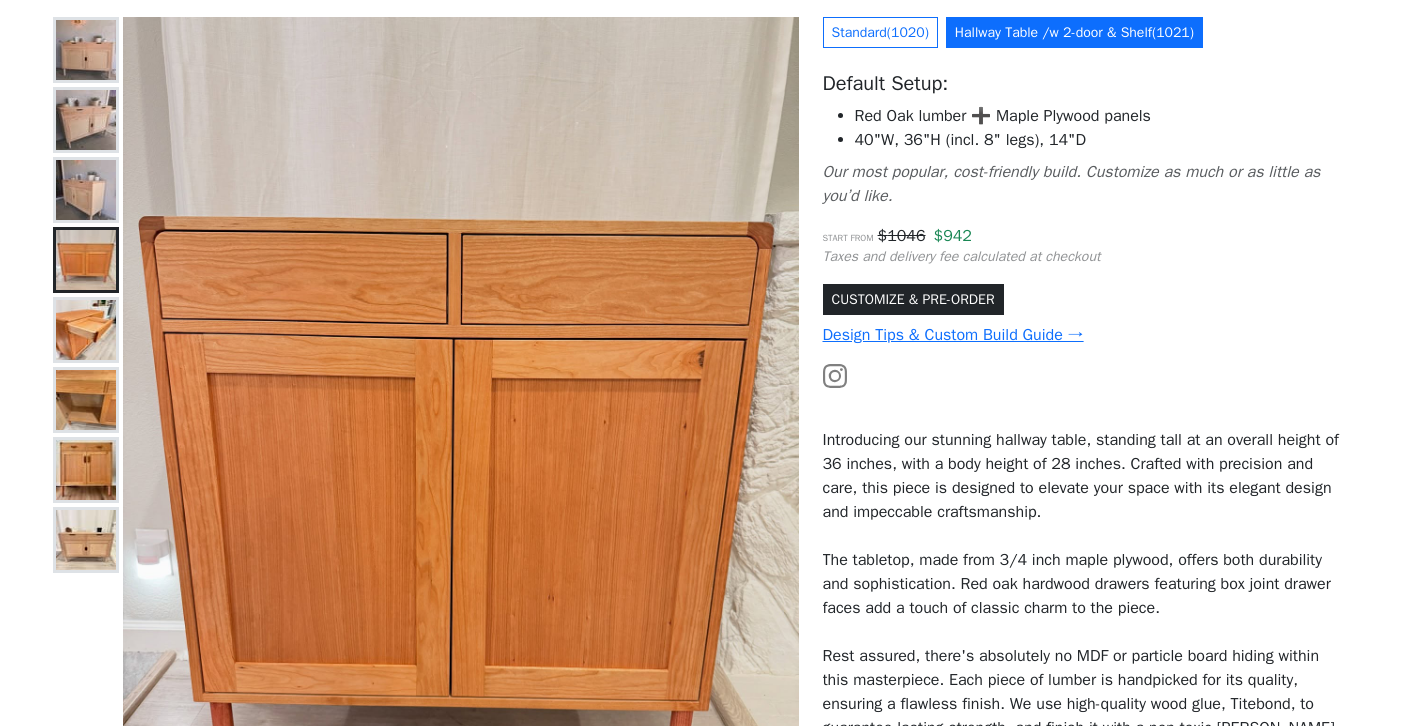 click at bounding box center (86, 470) 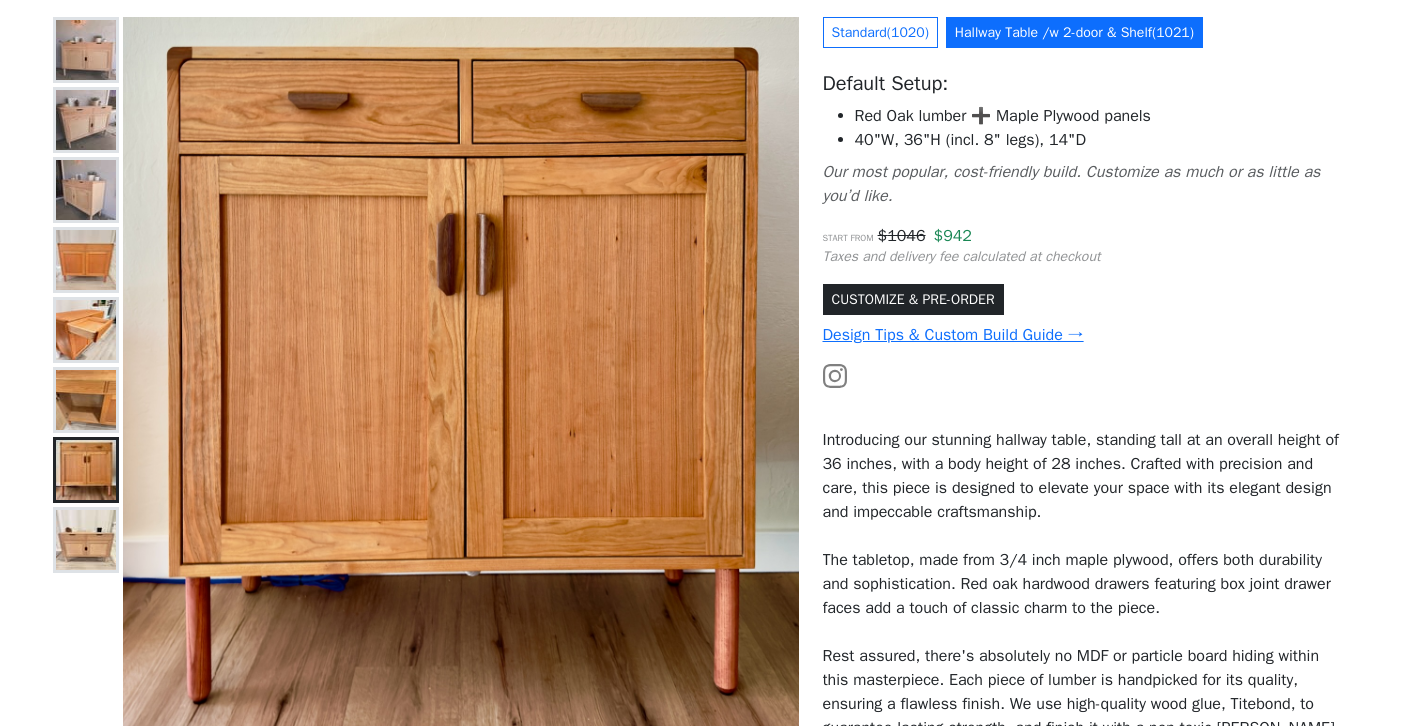 click at bounding box center [86, 540] 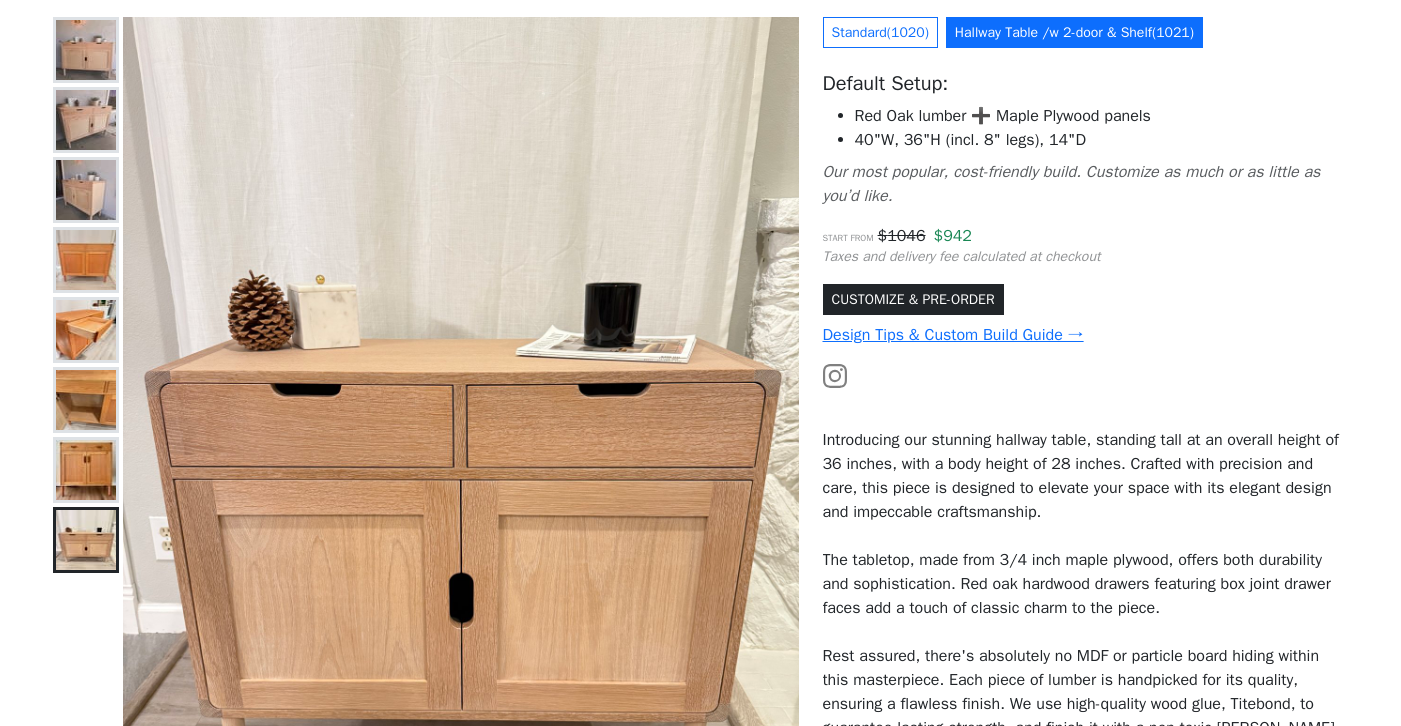 click at bounding box center [86, 190] 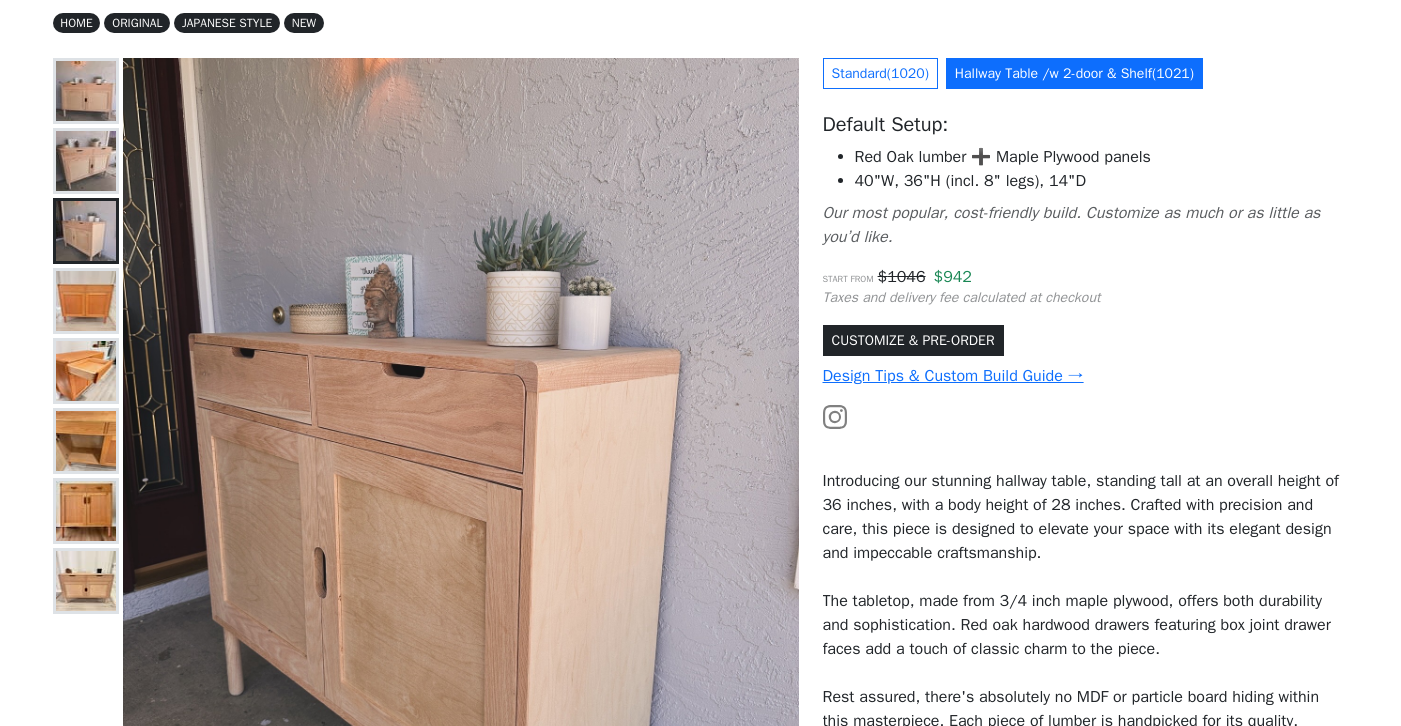 scroll, scrollTop: 165, scrollLeft: 0, axis: vertical 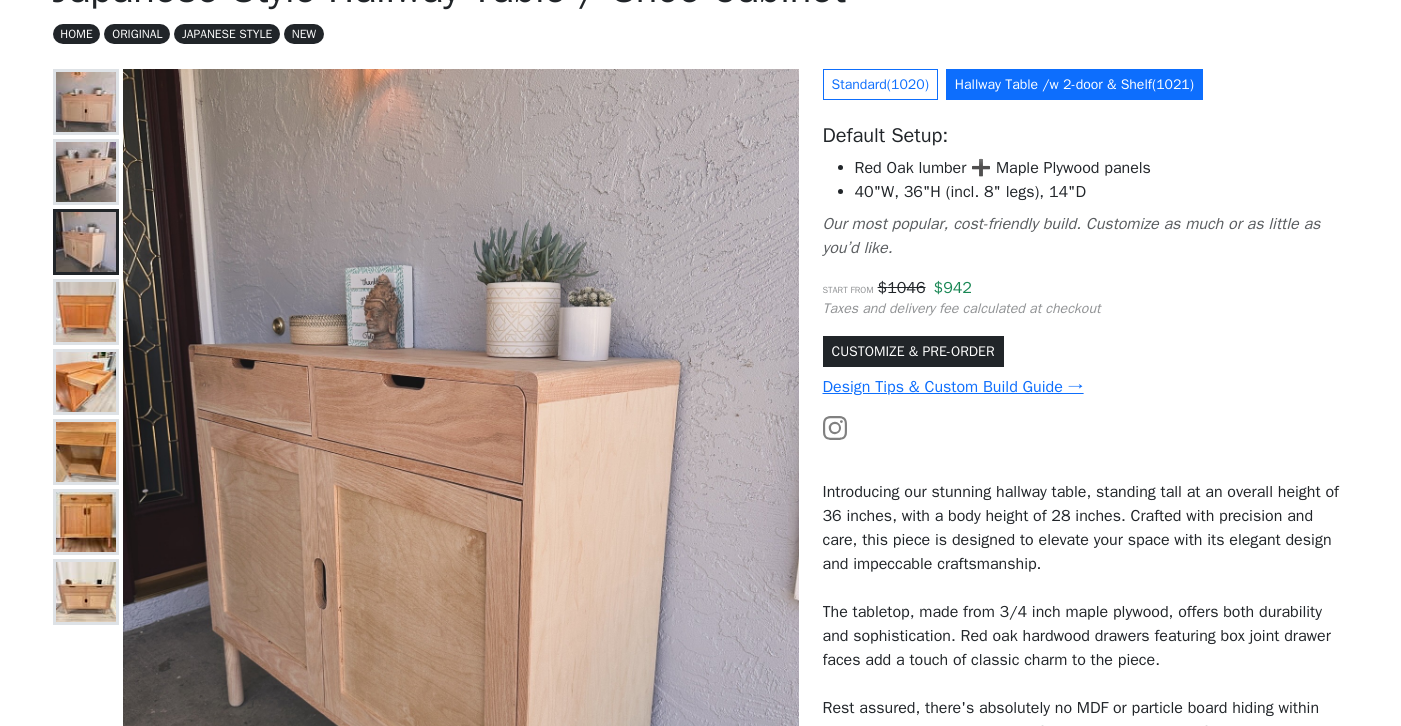 click at bounding box center [86, 382] 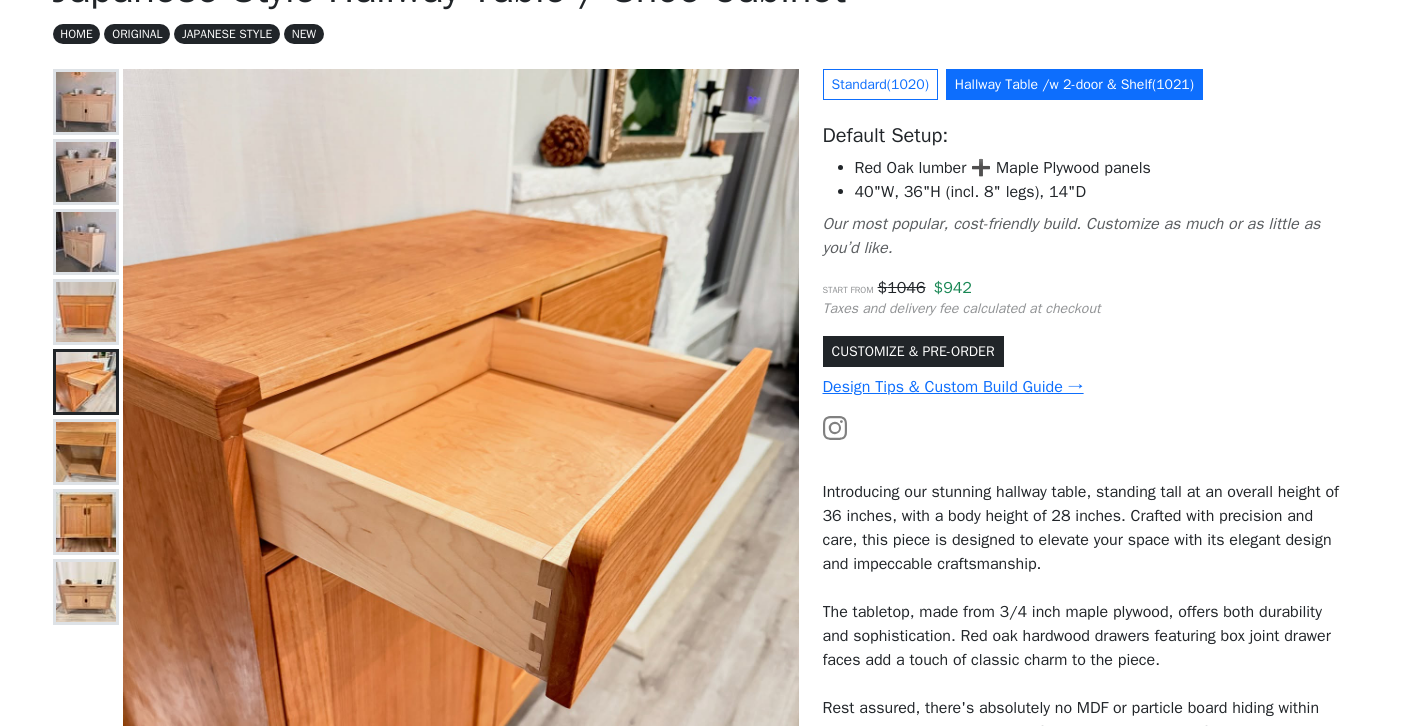 click at bounding box center [86, 583] 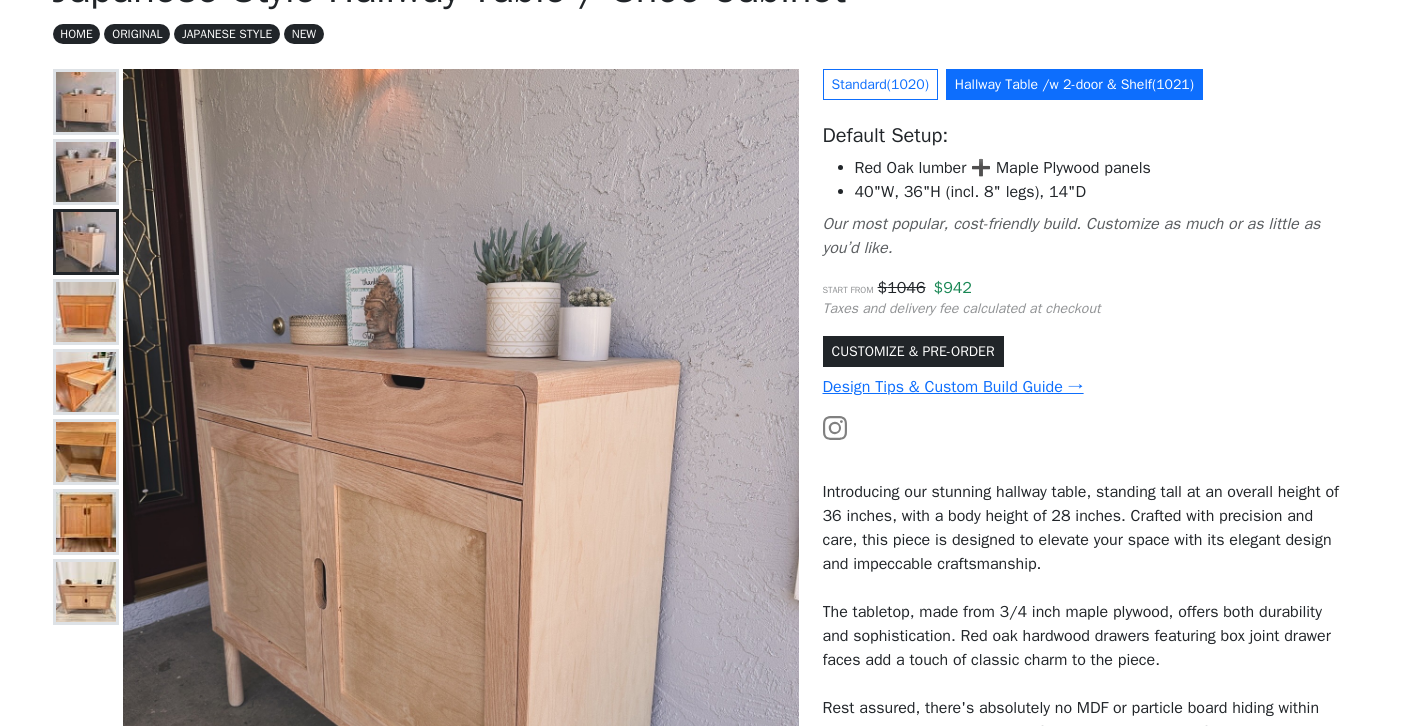 click at bounding box center [86, 172] 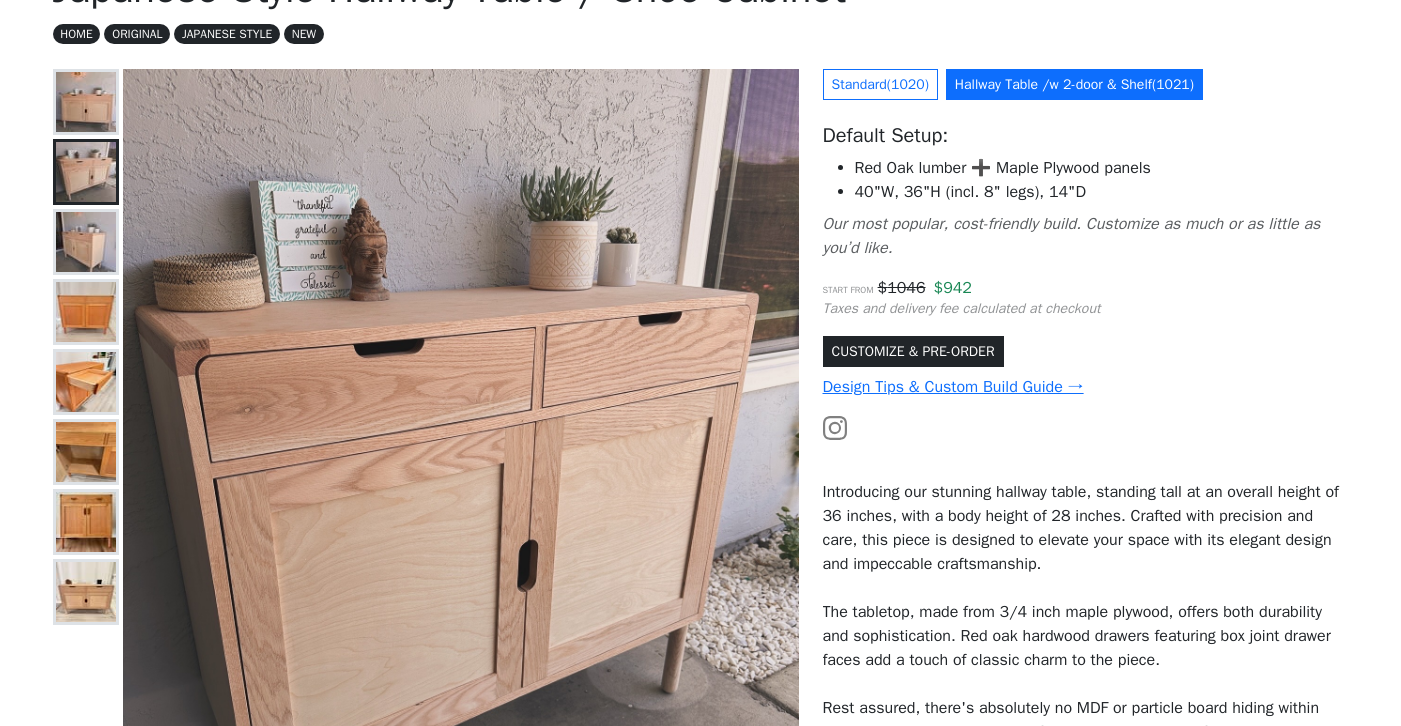 click at bounding box center [86, 102] 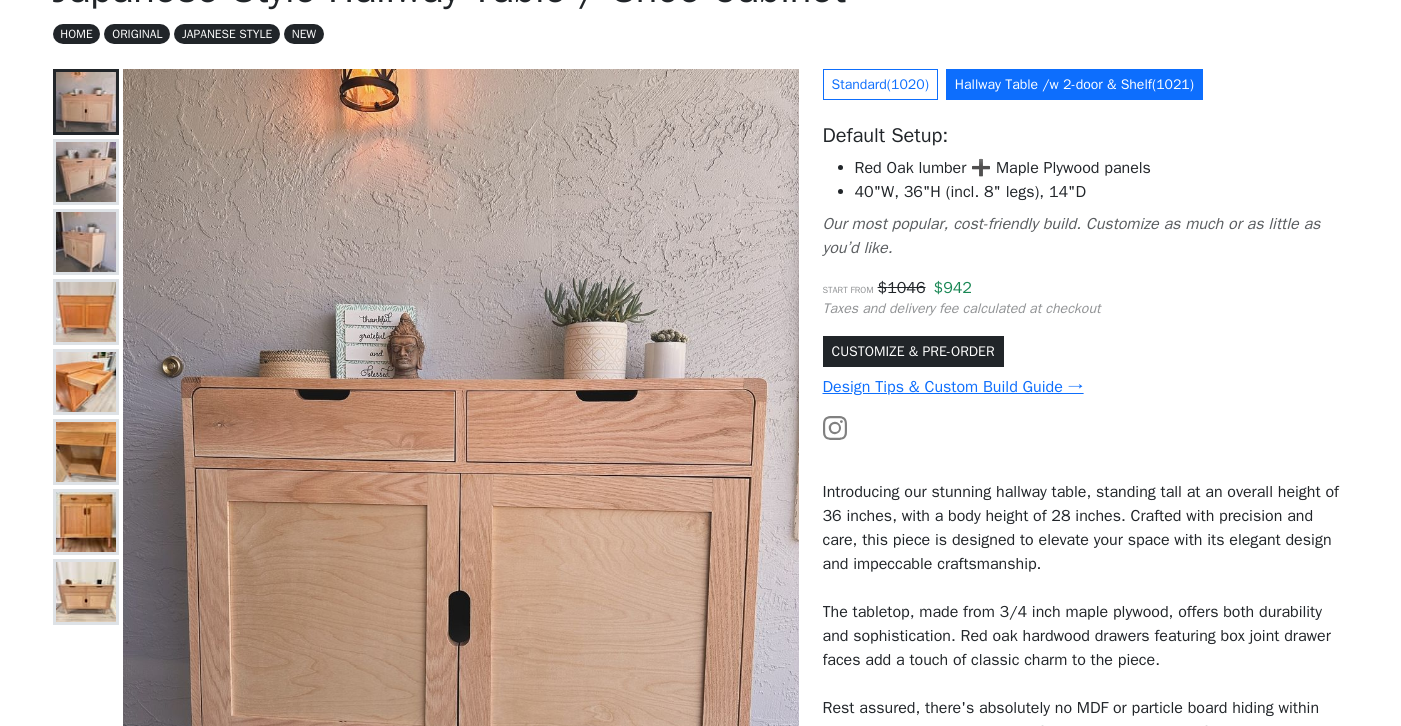 click at bounding box center (86, 452) 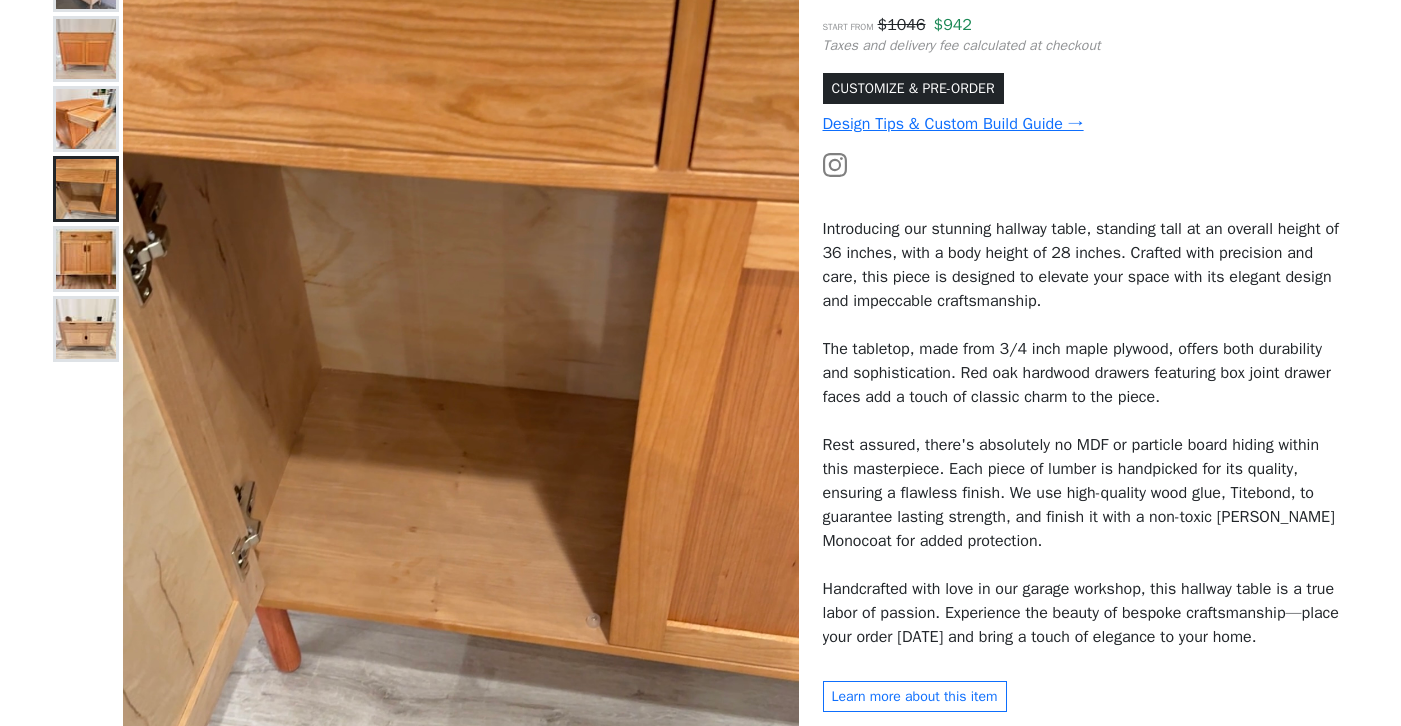 scroll, scrollTop: 433, scrollLeft: 0, axis: vertical 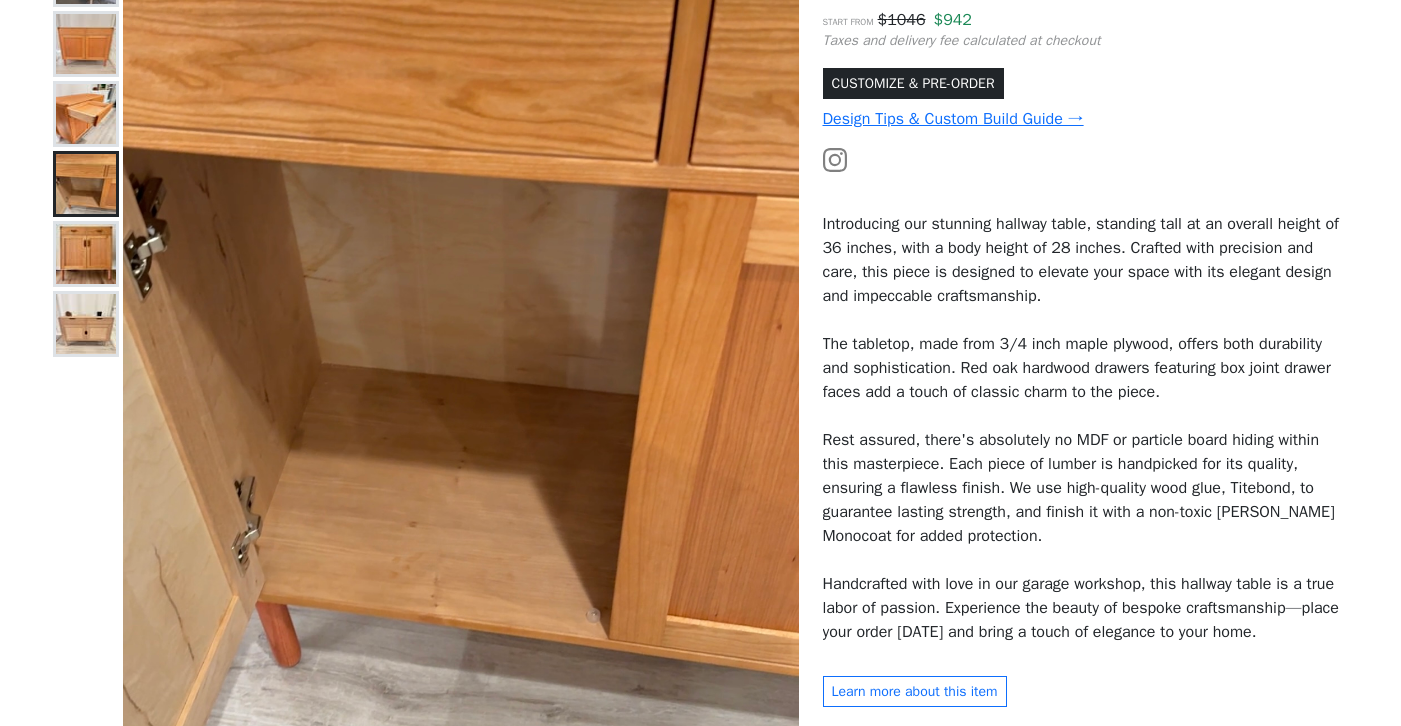 click at bounding box center [86, 254] 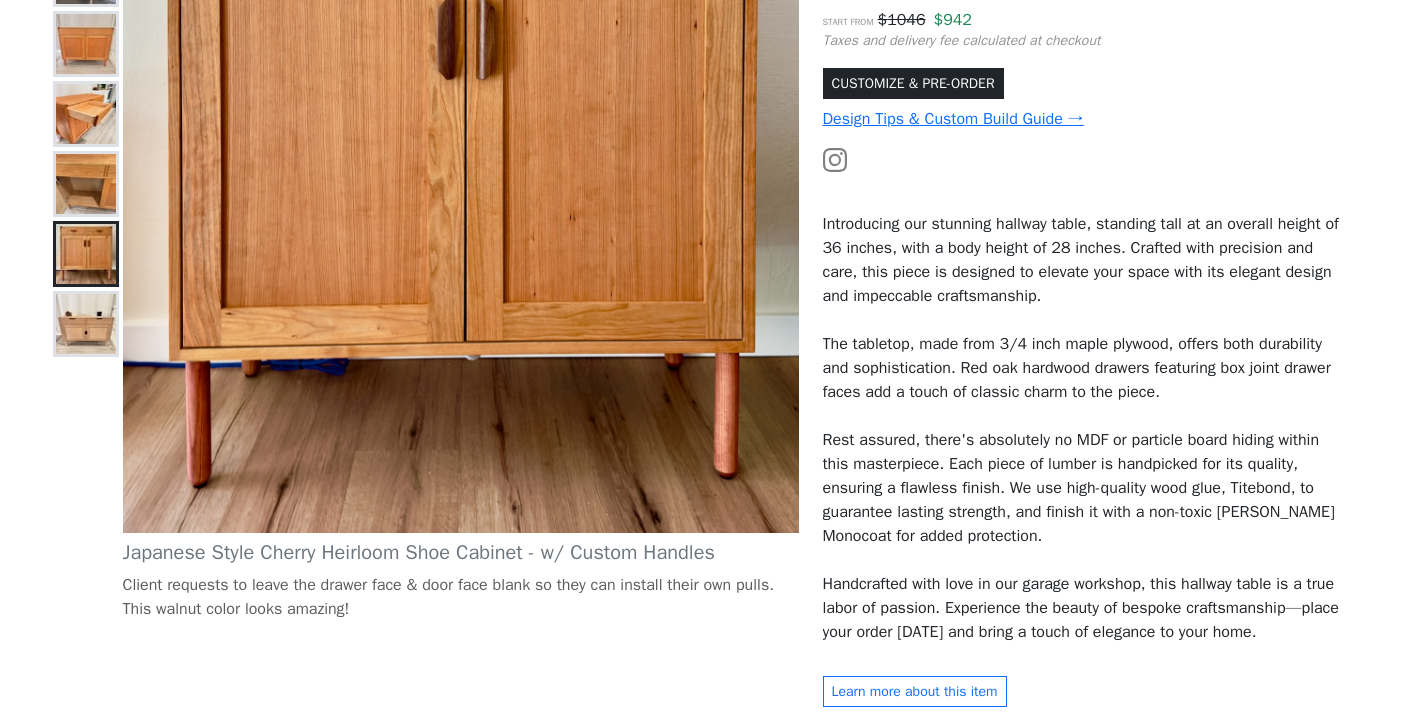 click at bounding box center (86, 324) 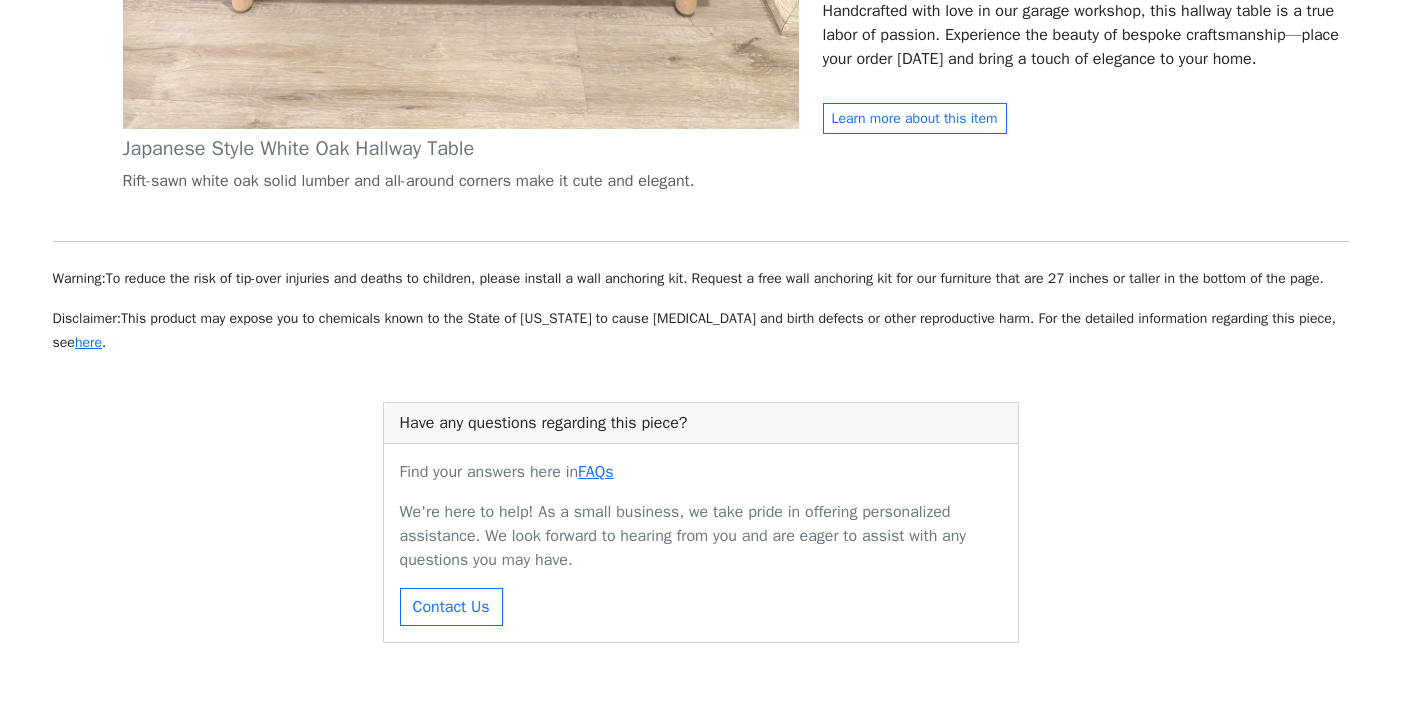 scroll, scrollTop: 1132, scrollLeft: 0, axis: vertical 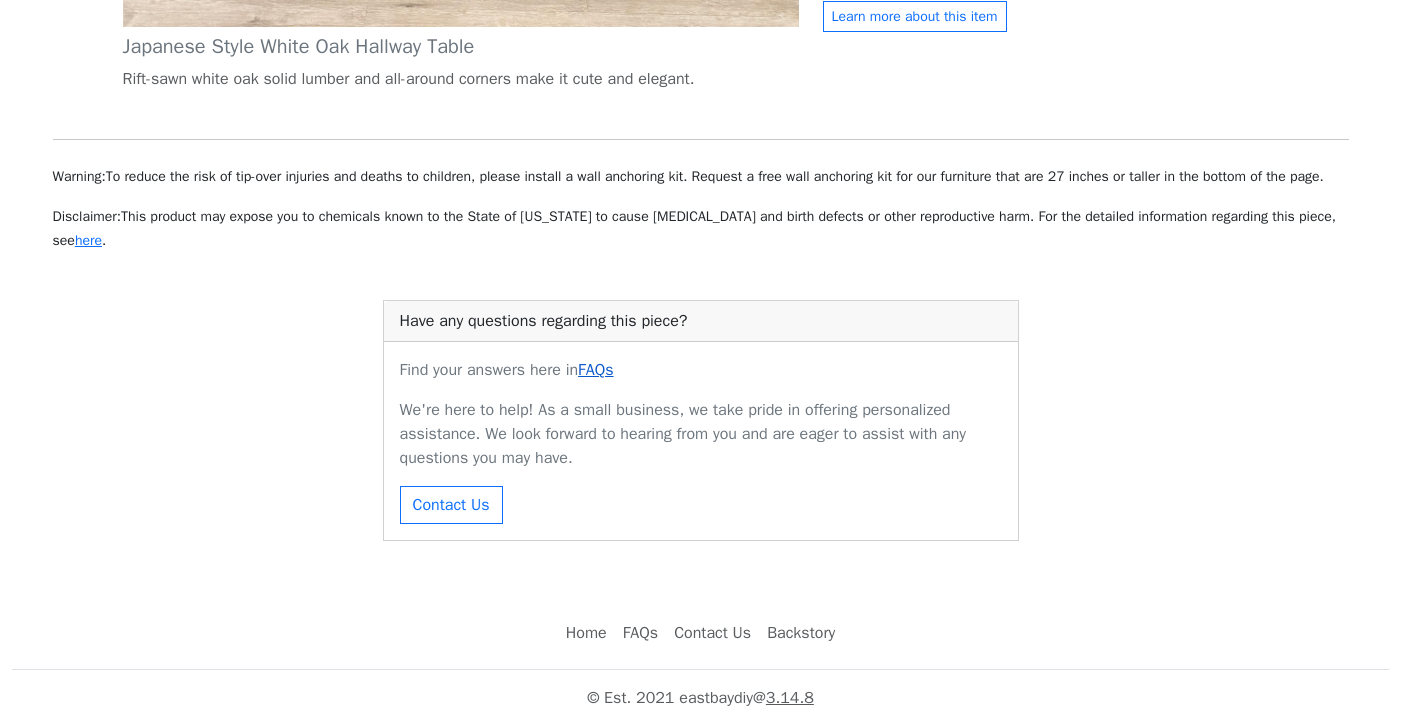 click on "FAQs" at bounding box center (595, 370) 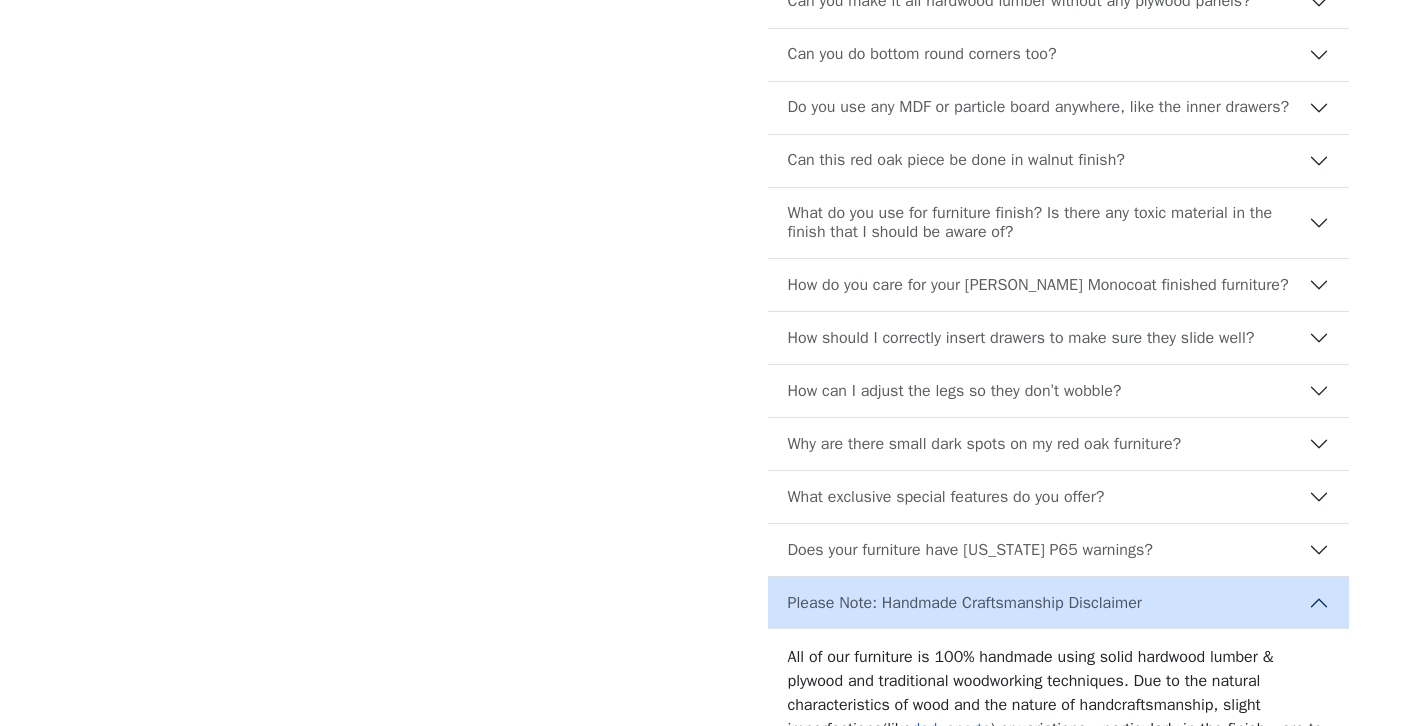 scroll, scrollTop: 0, scrollLeft: 0, axis: both 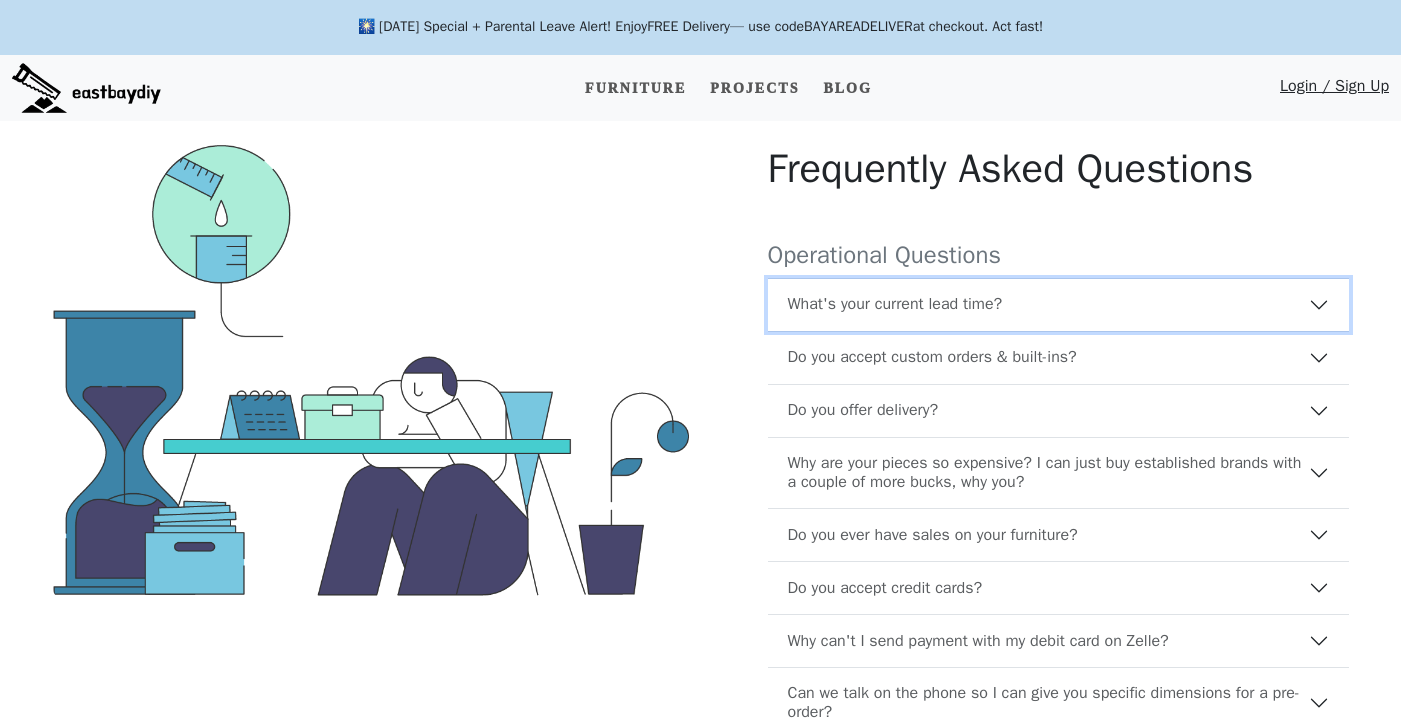 click on "What's your current lead time?" at bounding box center [895, 304] 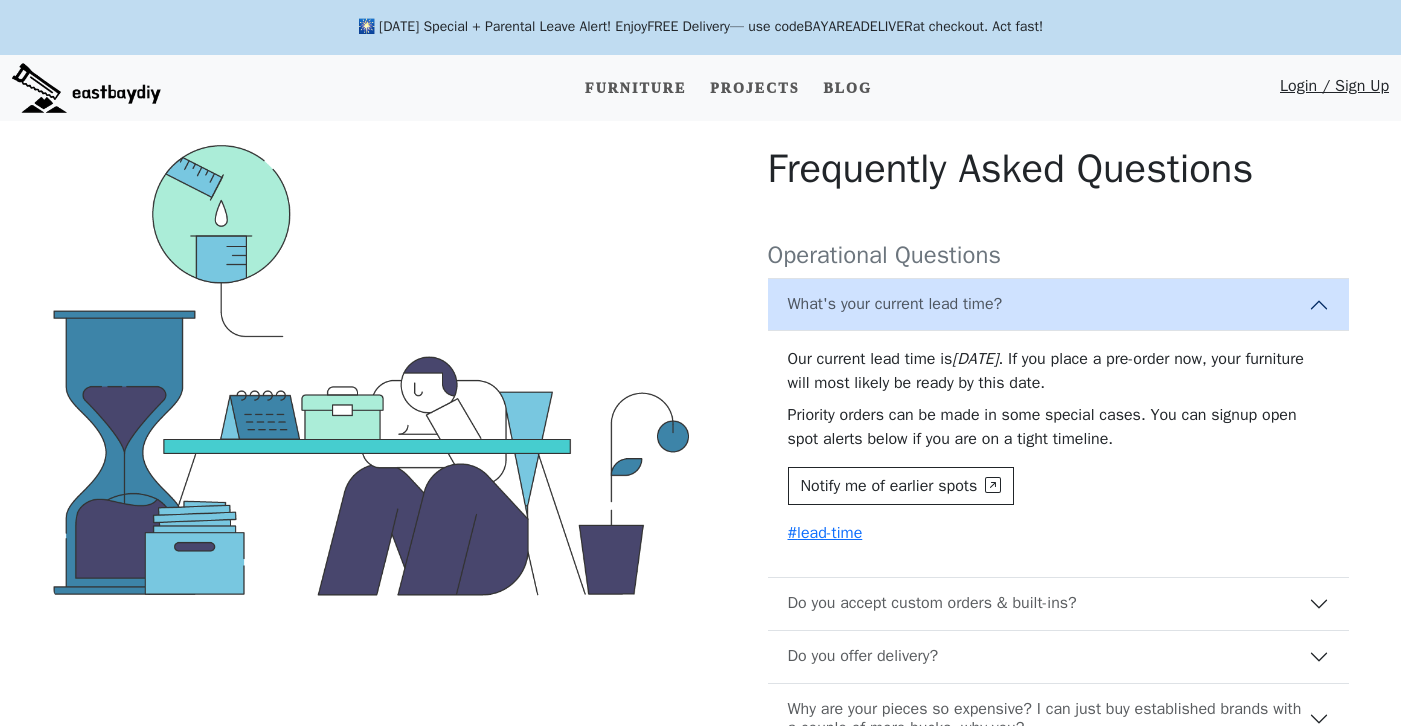 click on "Our current lead time is  [DATE] . If you place a pre-order now, your furniture will most likely be ready by this date. Priority orders can be made in some special cases. You can signup open spot alerts below if you are on a tight timeline. Notify me of earlier spots # lead-time" at bounding box center (1058, 454) 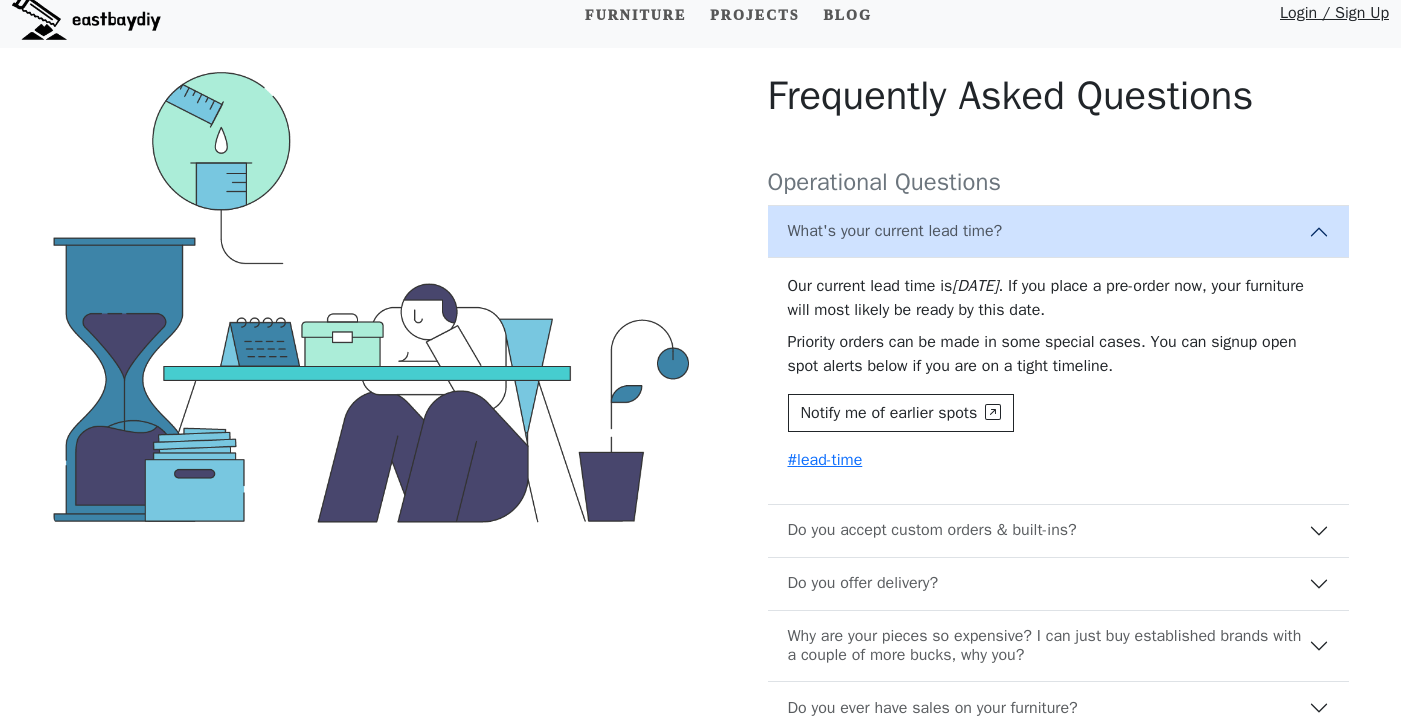 scroll, scrollTop: 16, scrollLeft: 0, axis: vertical 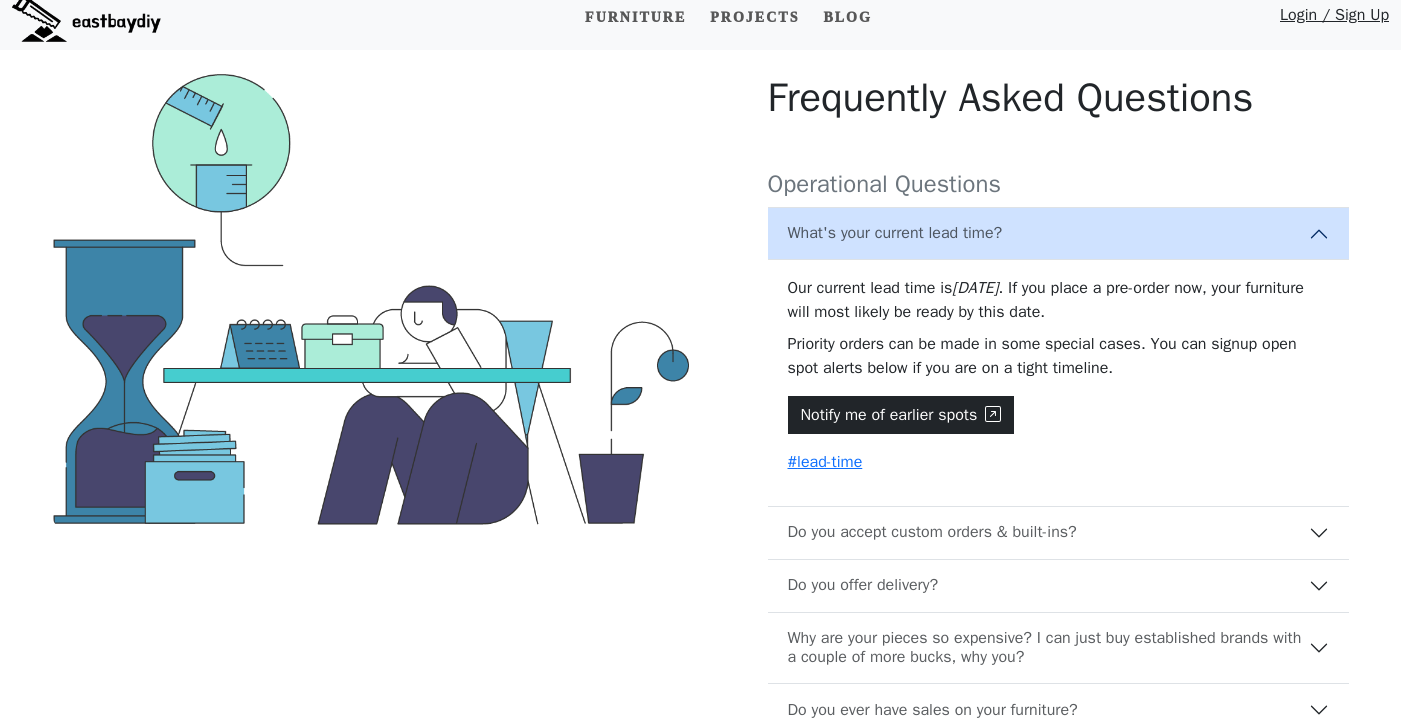 click on "Notify me of earlier spots" at bounding box center [901, 415] 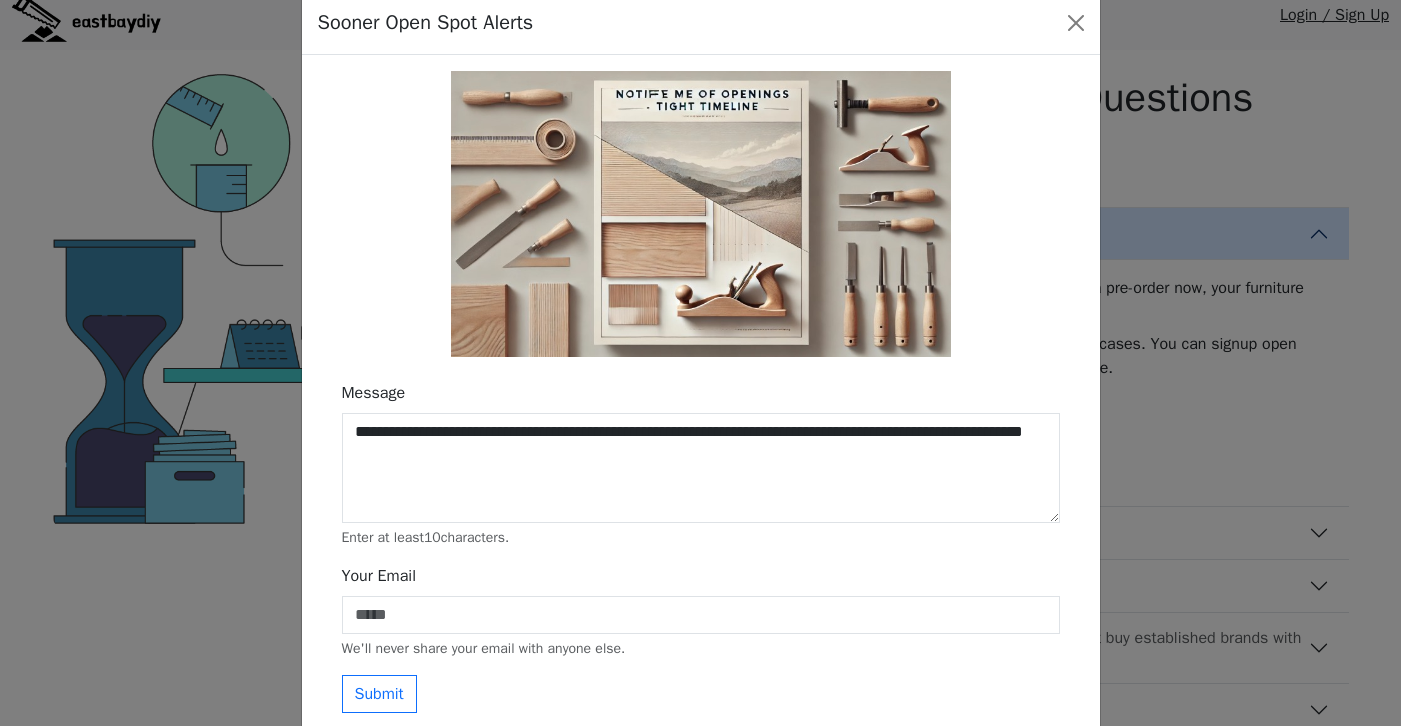 scroll, scrollTop: 92, scrollLeft: 0, axis: vertical 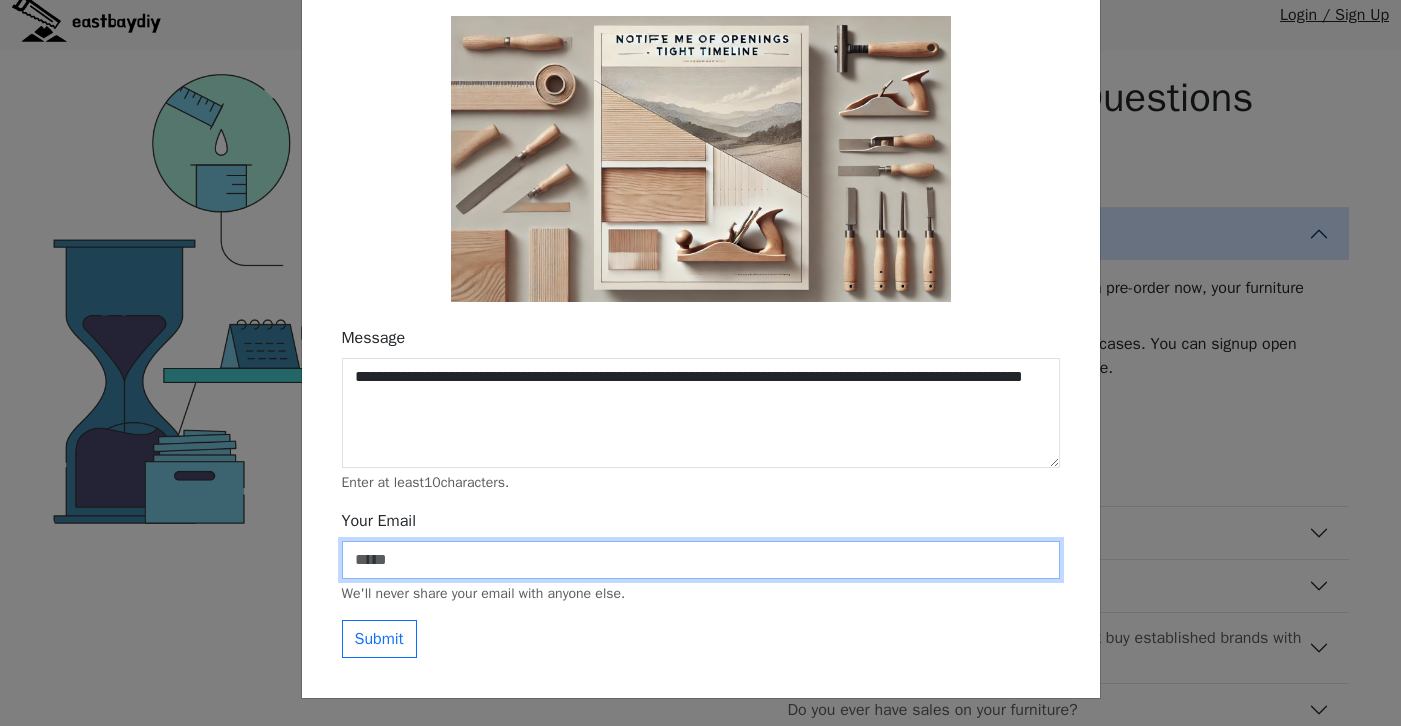 click on "Your Email" at bounding box center [701, 560] 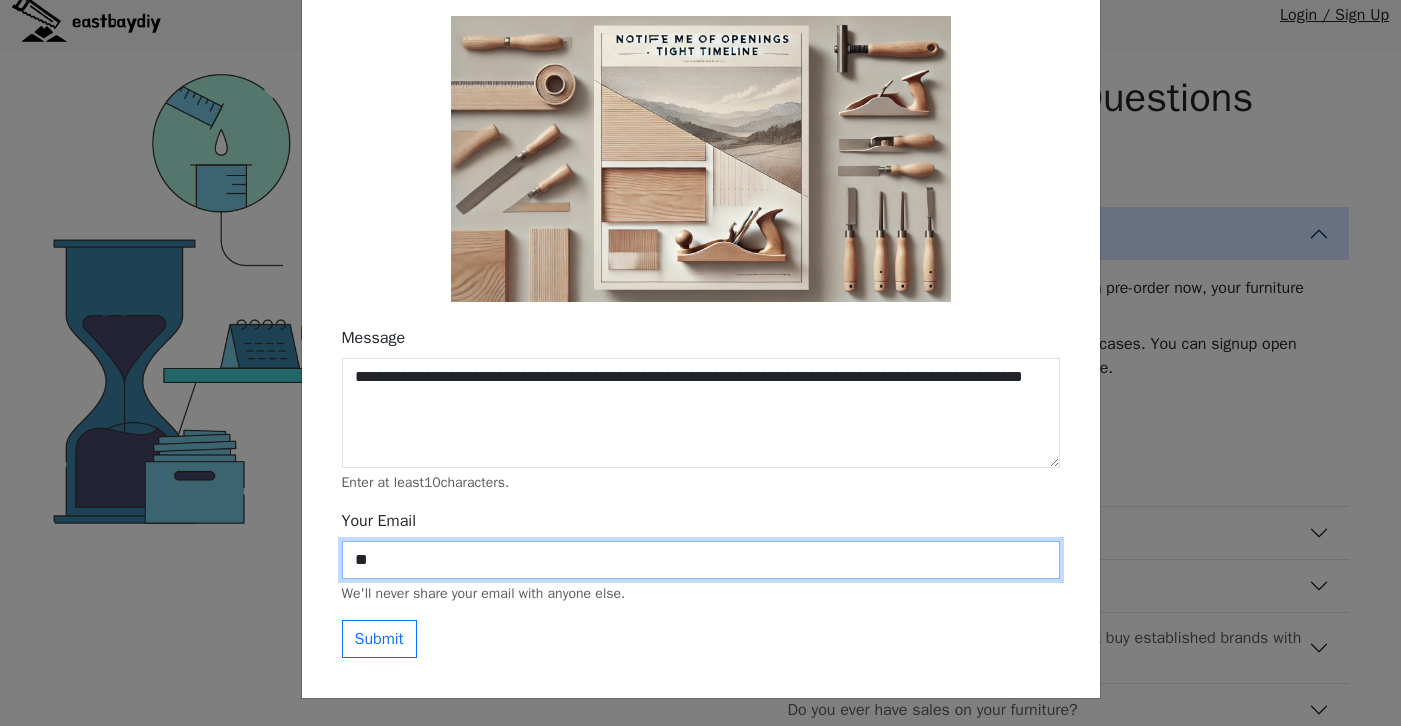 type on "*" 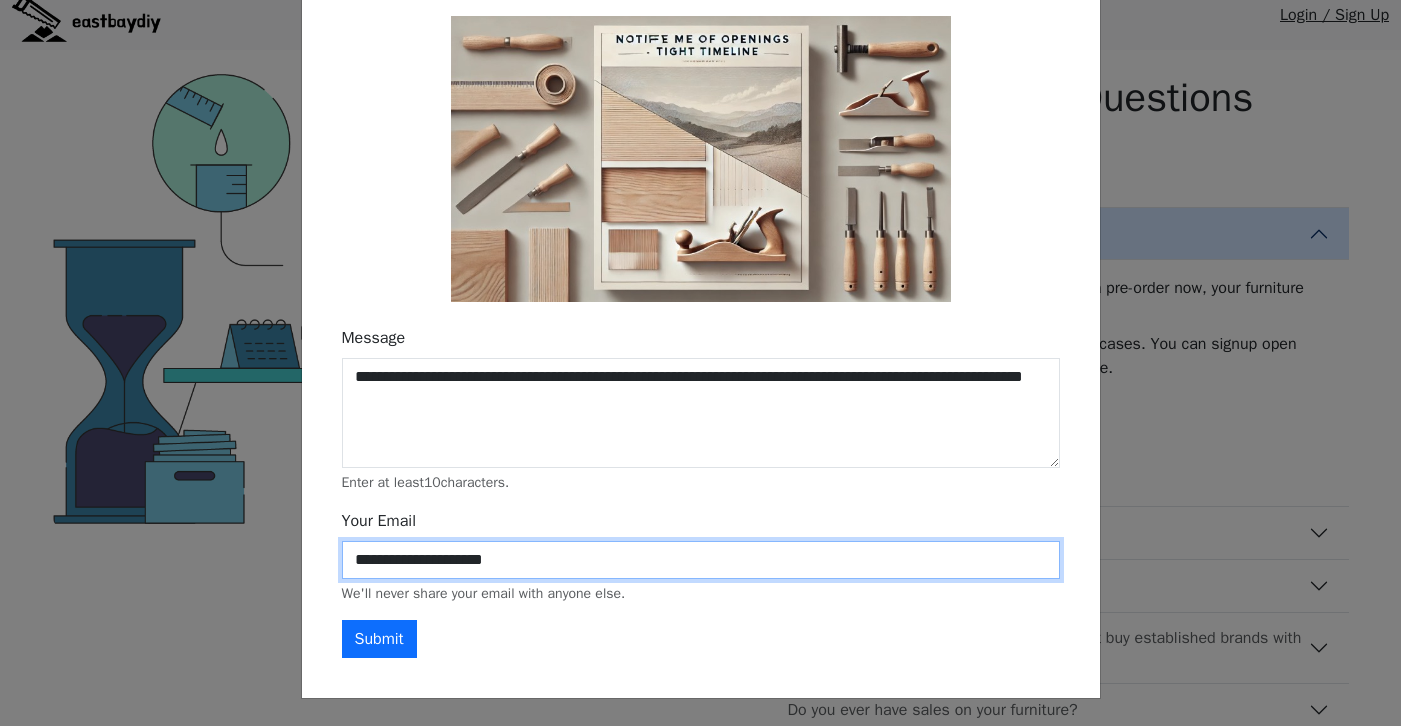 type on "**********" 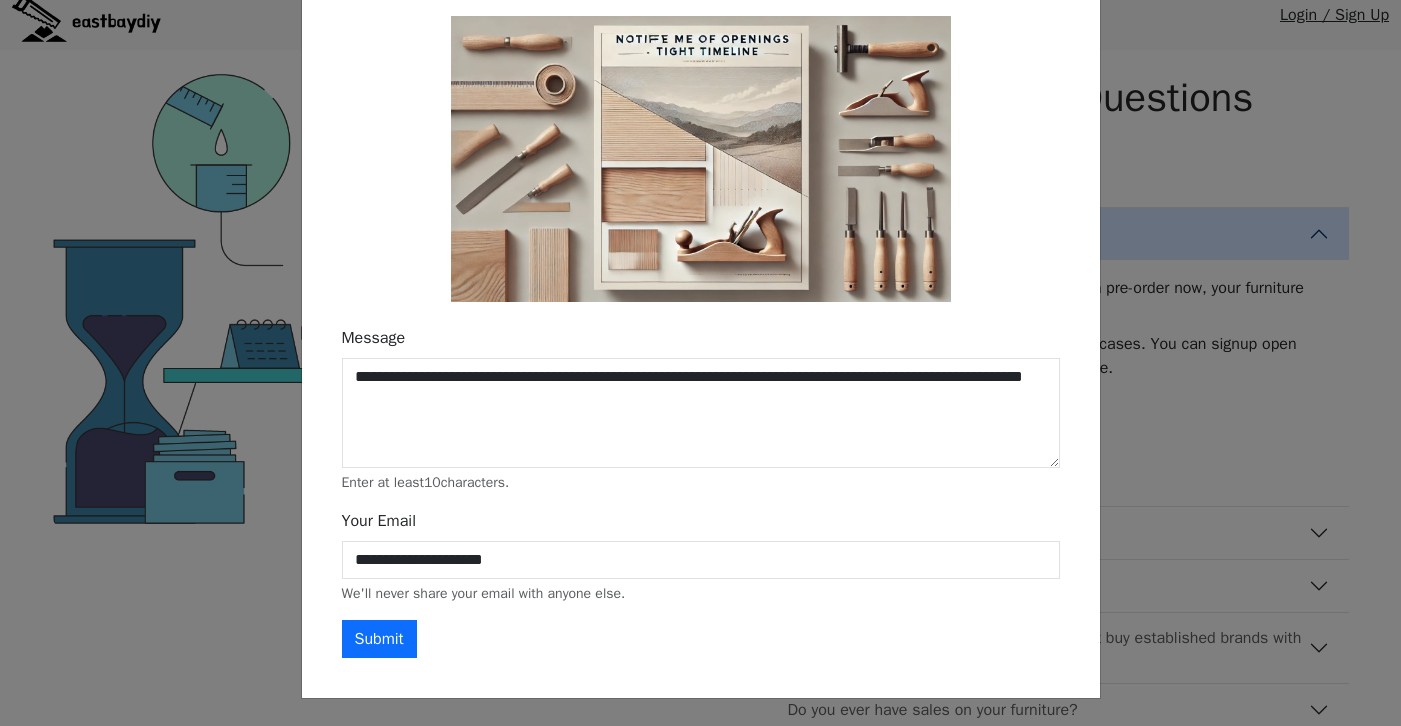 click on "Submit" at bounding box center (379, 639) 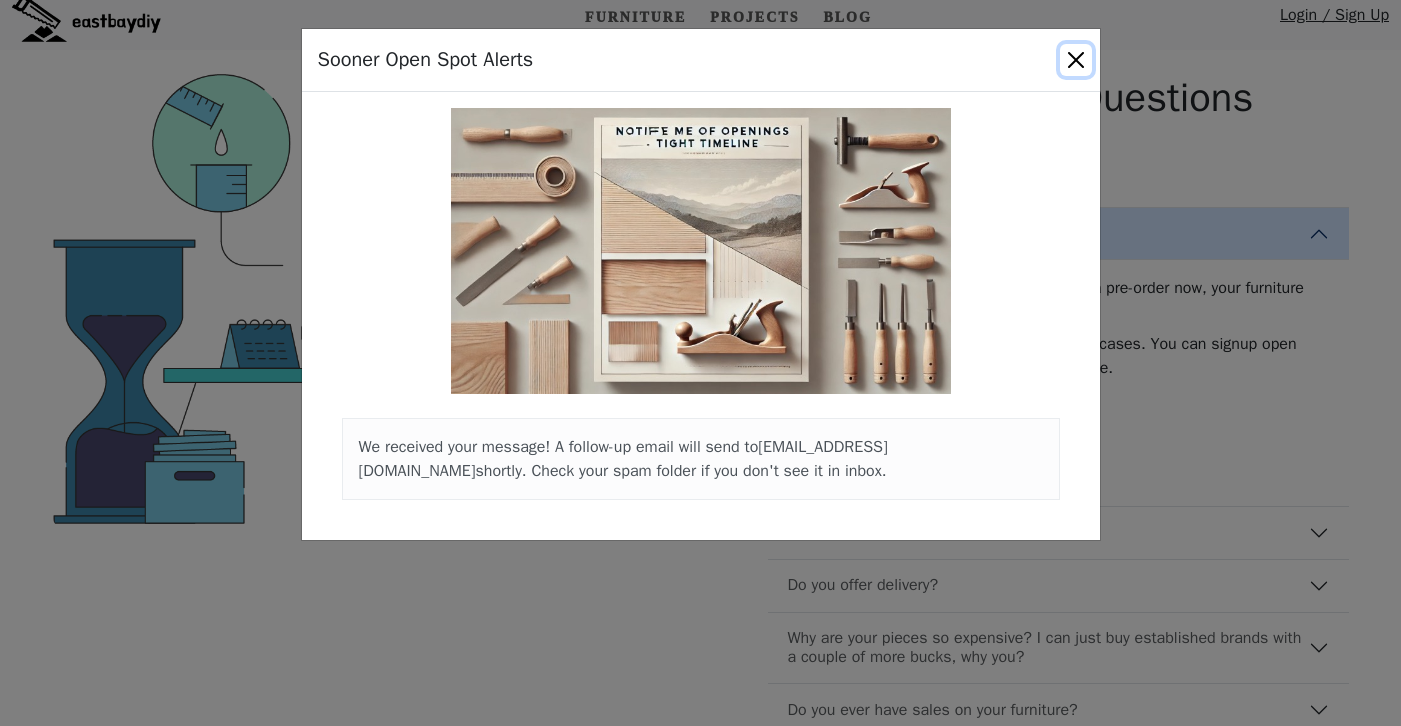 click at bounding box center [1076, 60] 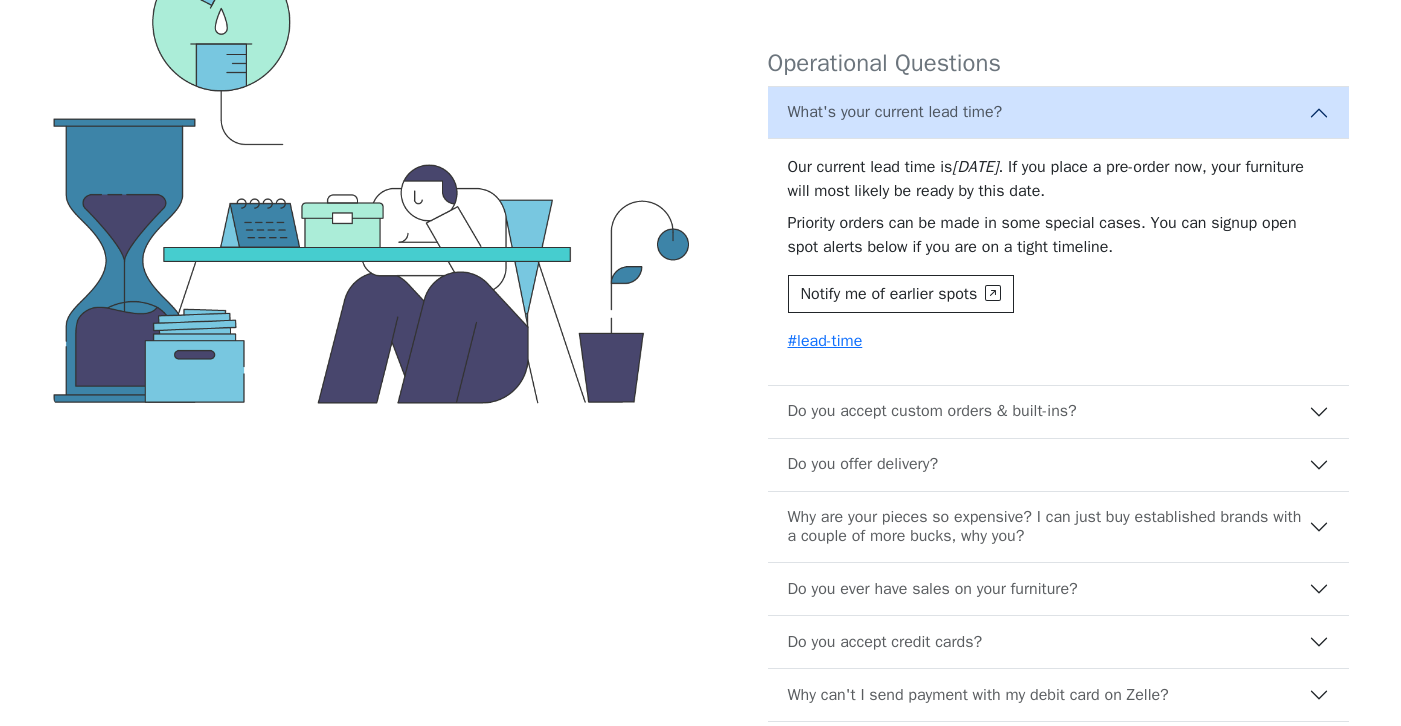 scroll, scrollTop: 202, scrollLeft: 0, axis: vertical 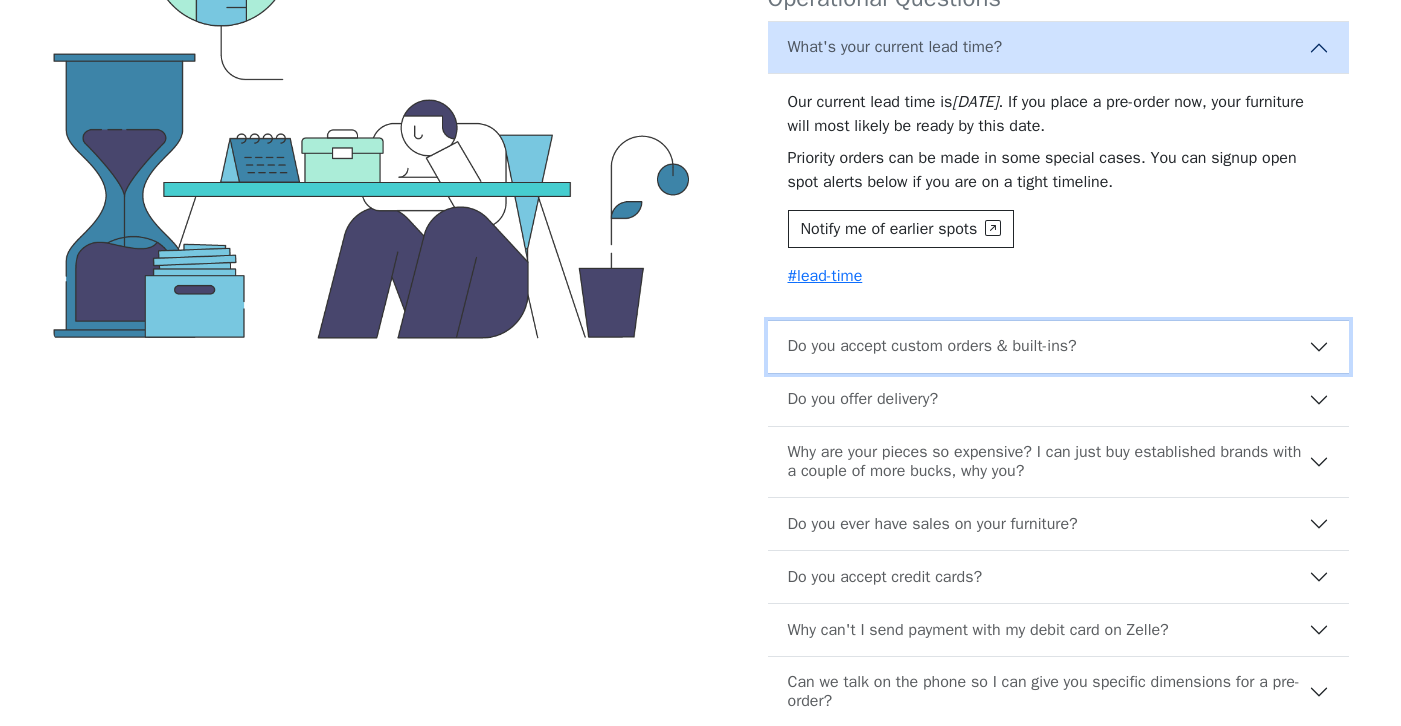 click on "Do you accept custom orders & built-ins?" at bounding box center (1058, 347) 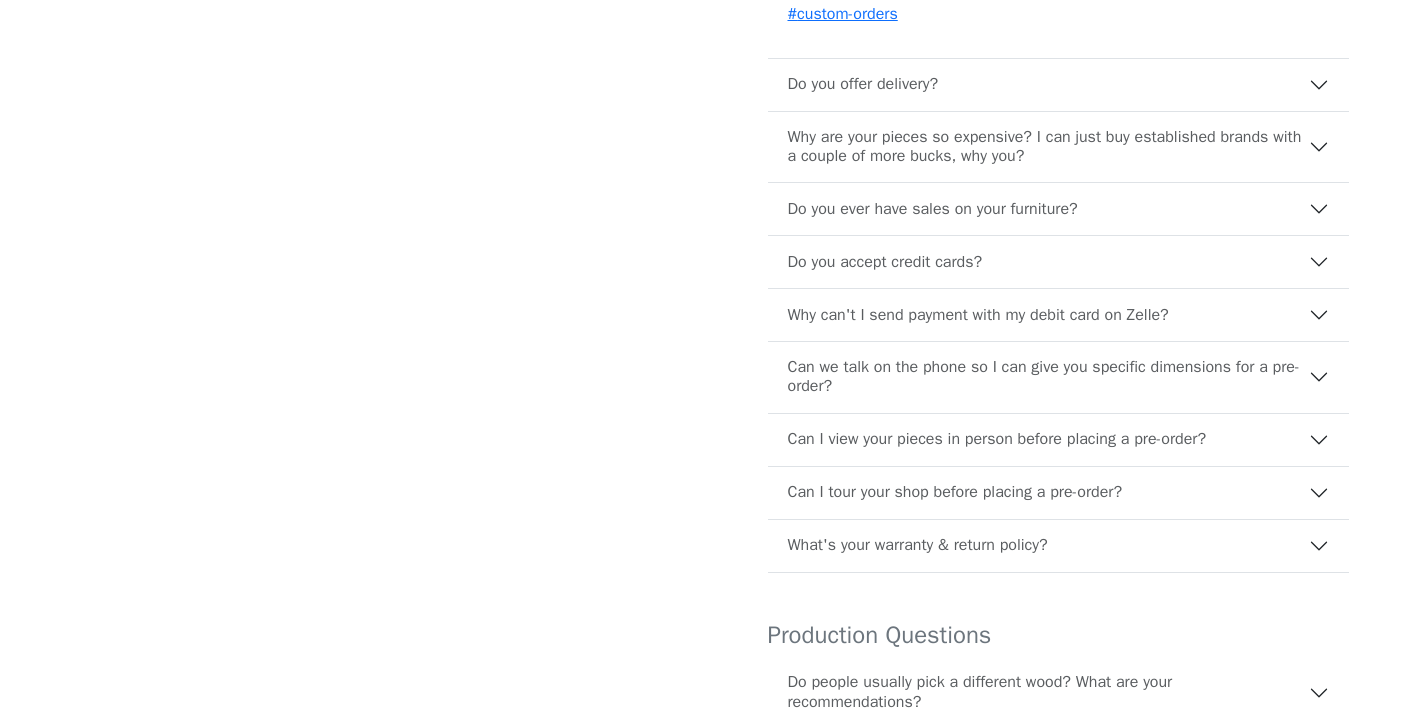 scroll, scrollTop: 1004, scrollLeft: 0, axis: vertical 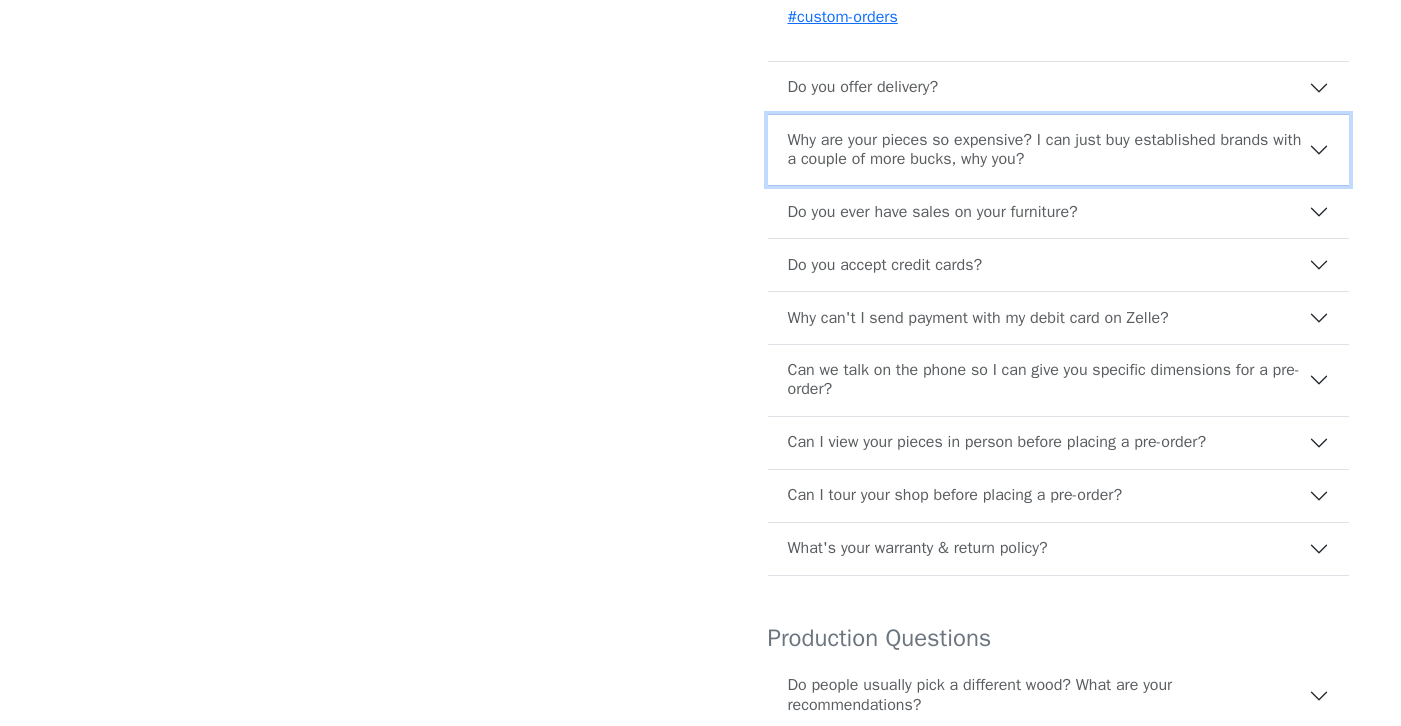 click on "Why are your pieces so expensive? I can just buy established brands with a couple of more bucks, why you?" at bounding box center (1048, 150) 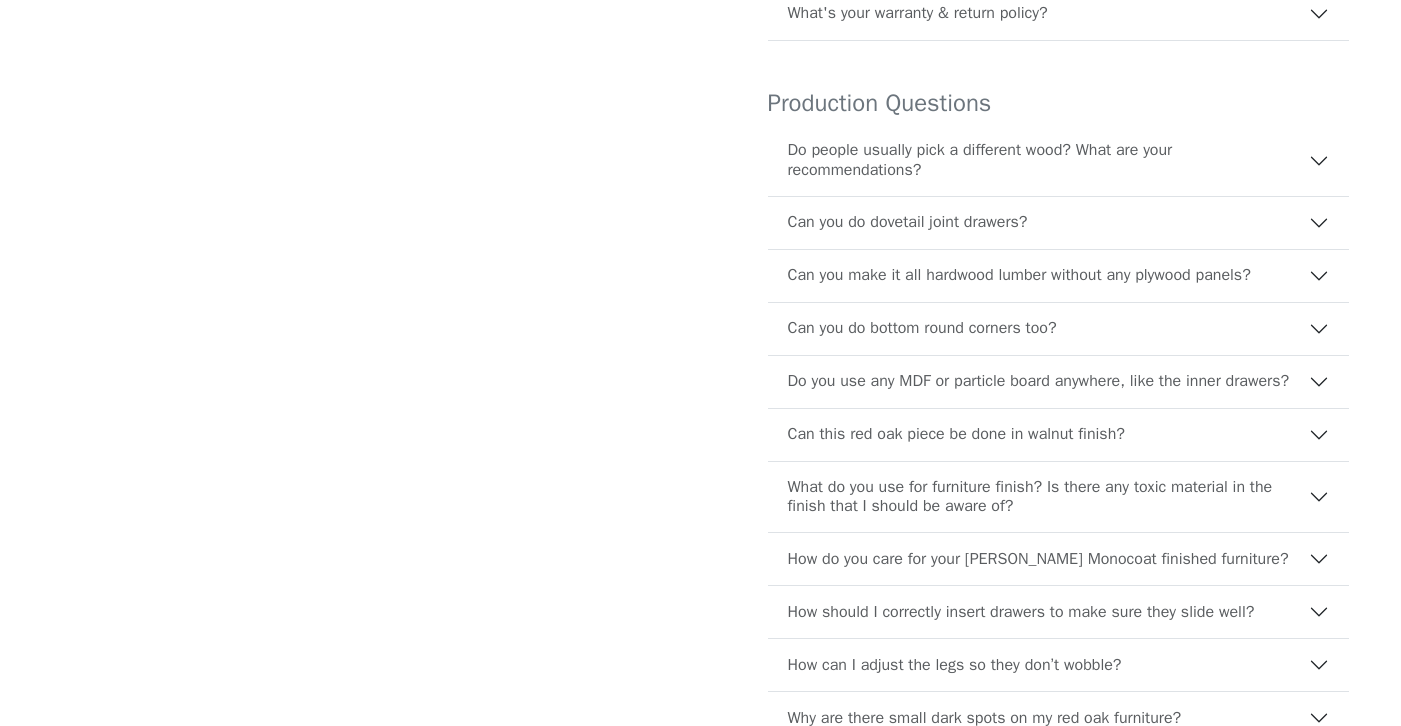 scroll, scrollTop: 1547, scrollLeft: 0, axis: vertical 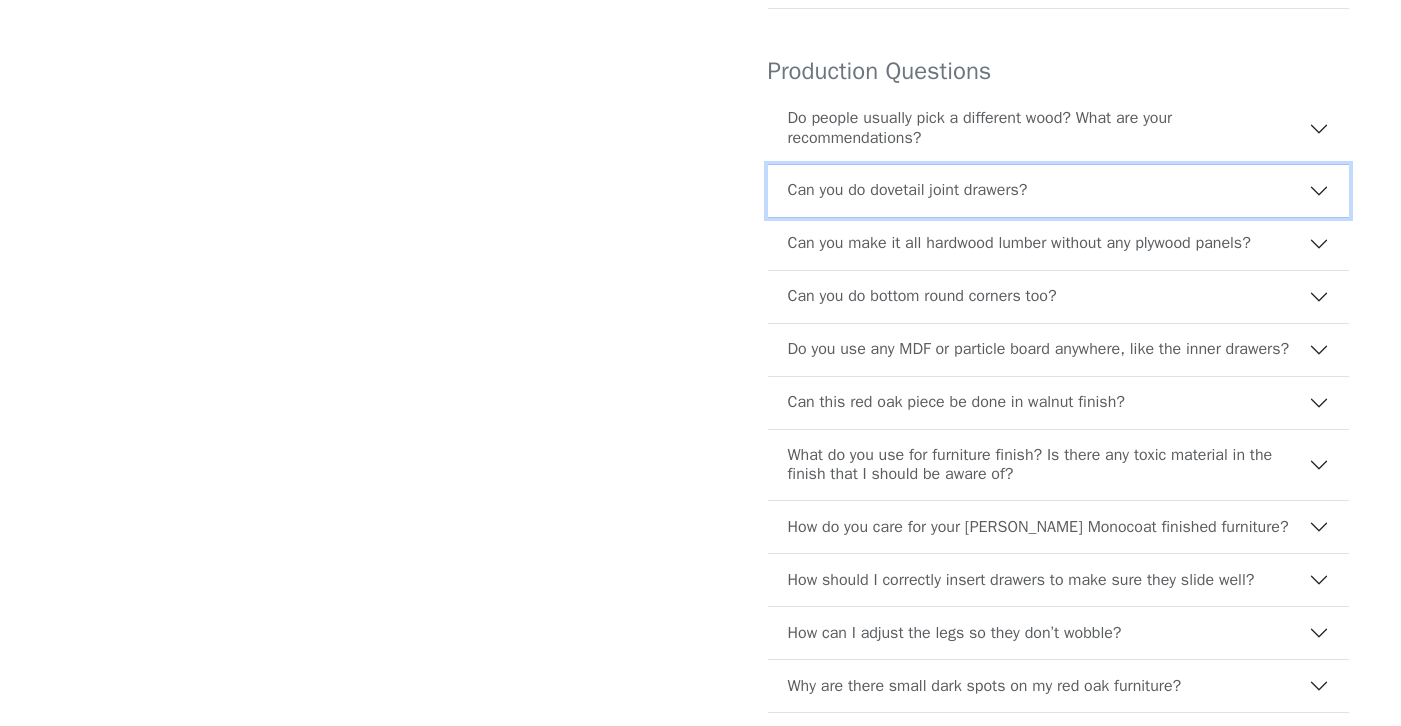 click on "Can you do dovetail joint drawers?" at bounding box center (908, 190) 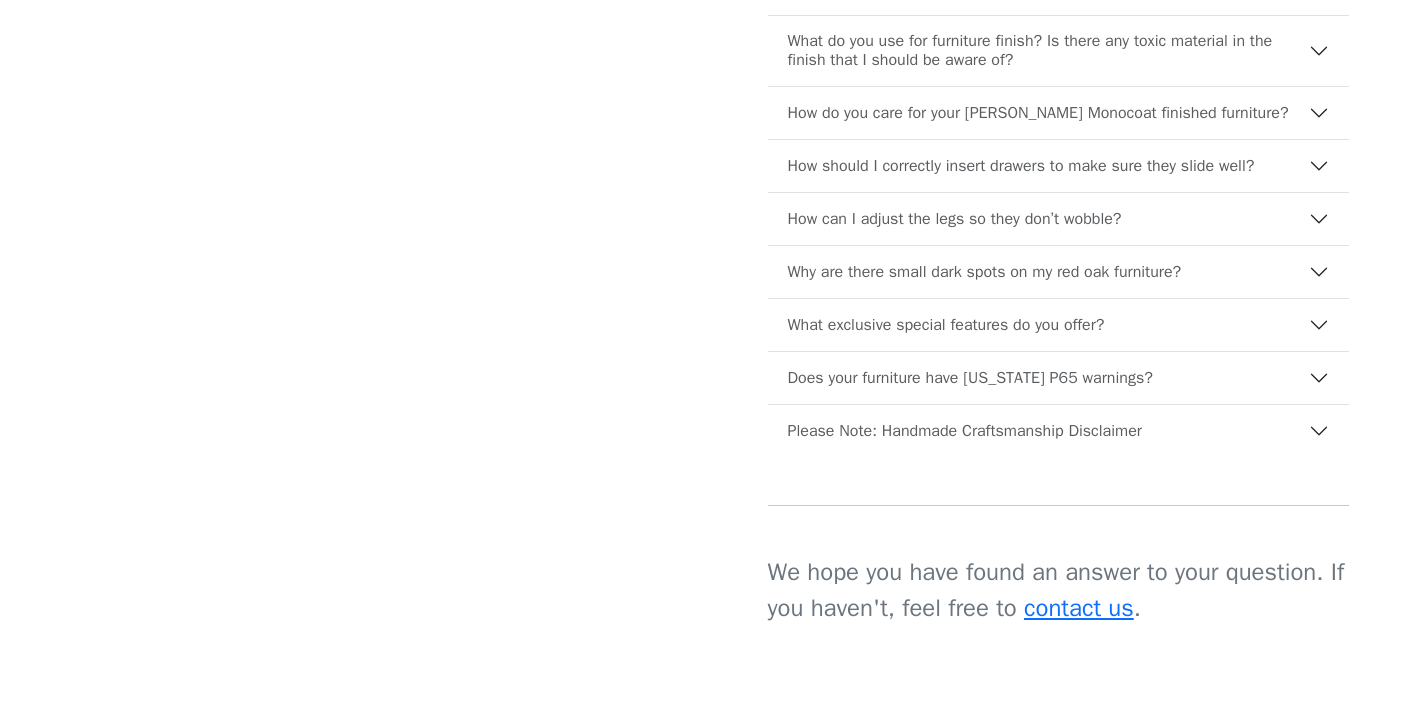 scroll, scrollTop: 1779, scrollLeft: 0, axis: vertical 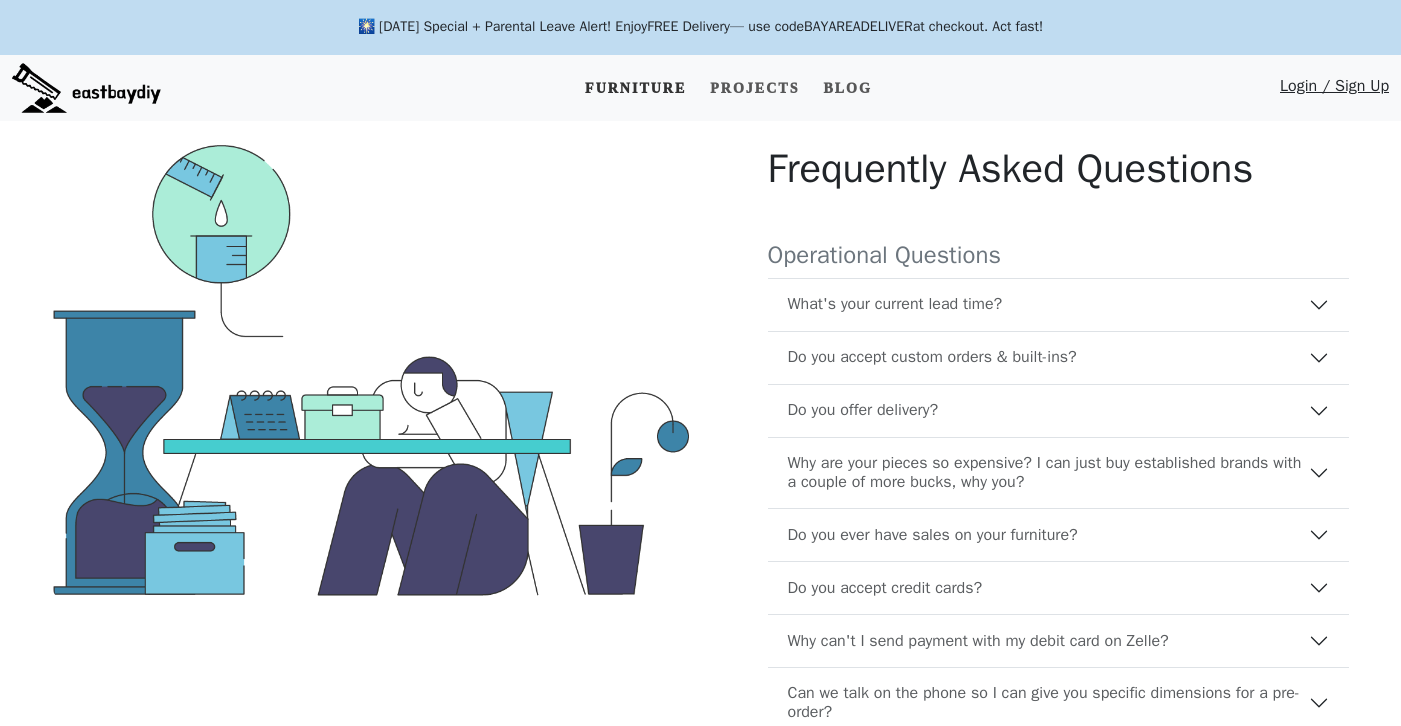 click on "Furniture" at bounding box center [635, 88] 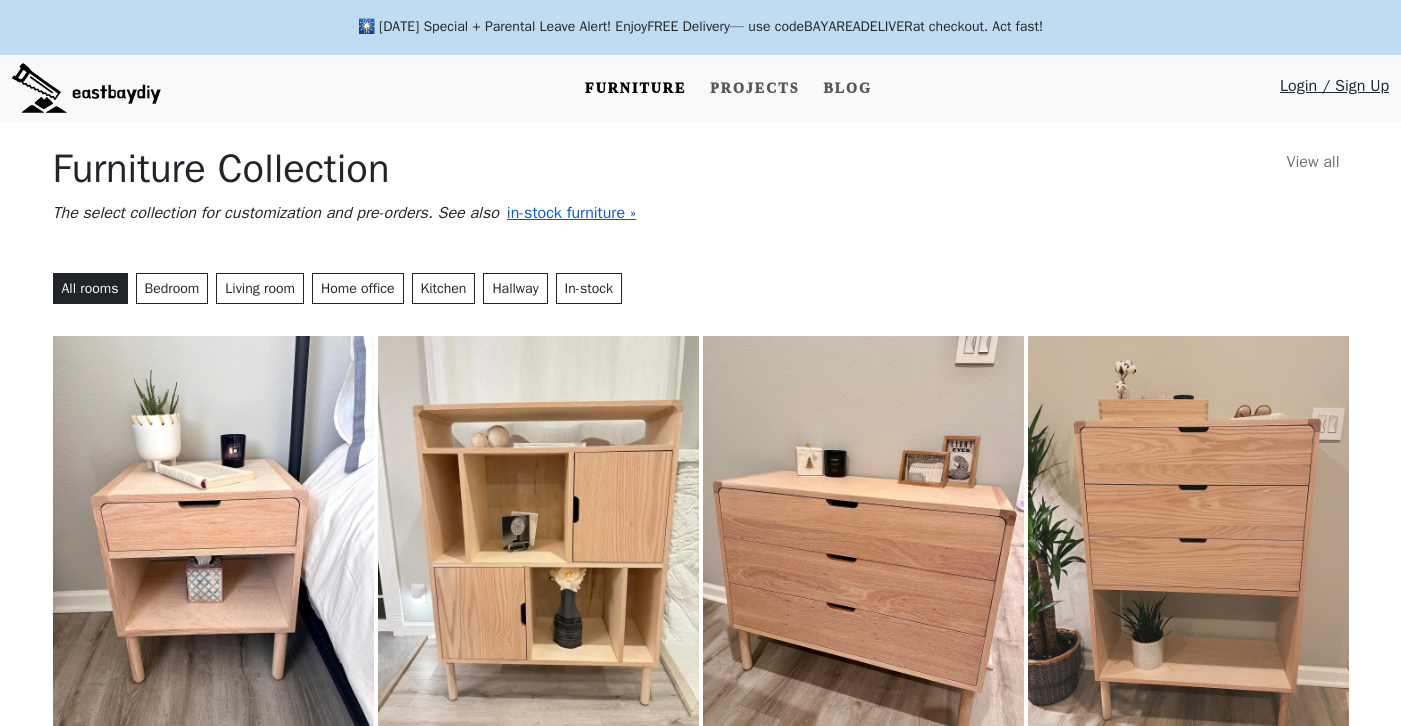 click on "in-stock furniture »" at bounding box center (571, 213) 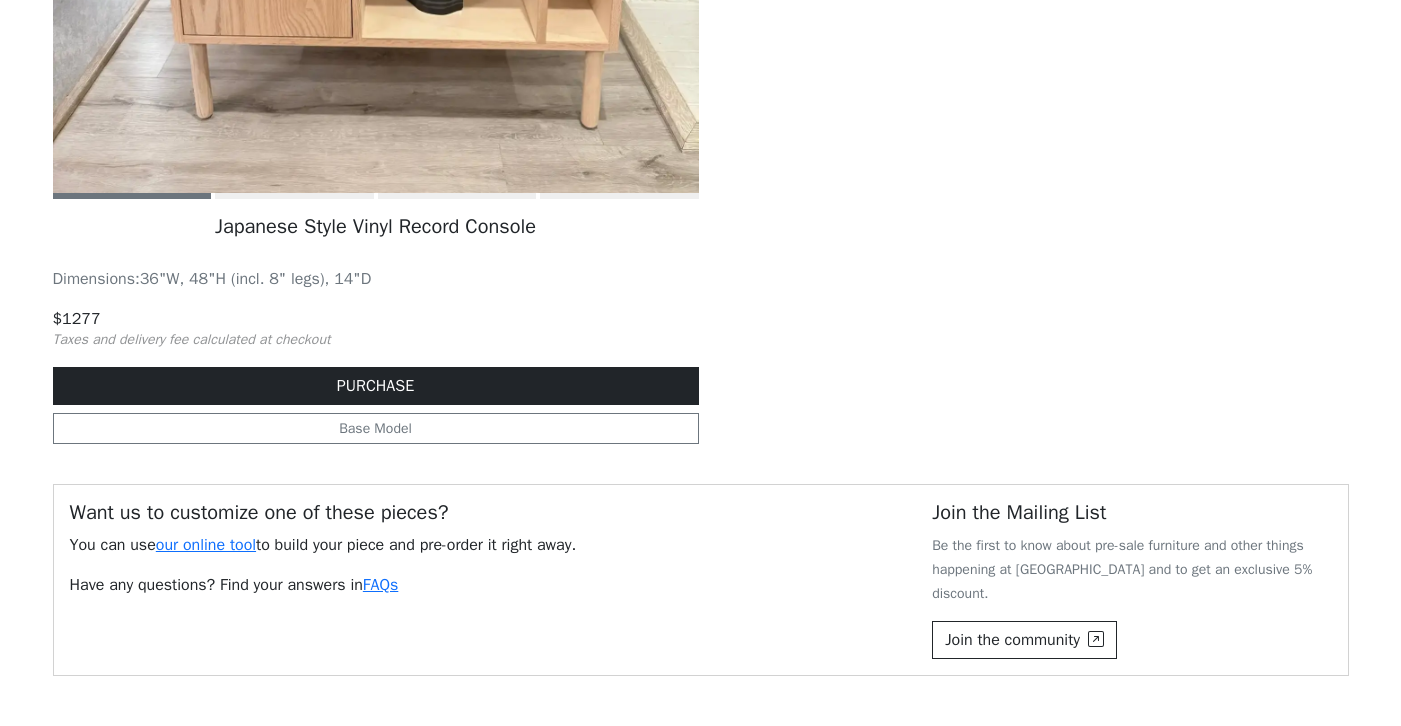 scroll, scrollTop: 2104, scrollLeft: 0, axis: vertical 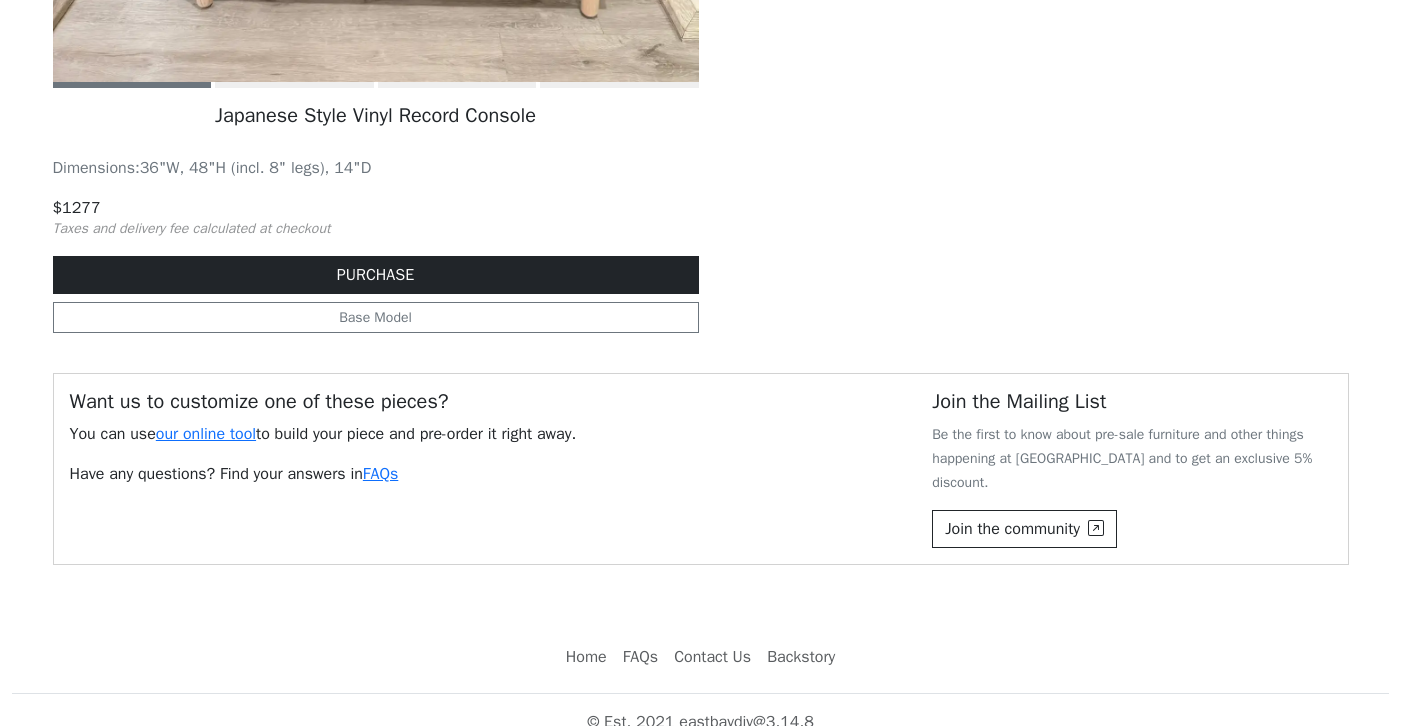 click on "Set of 2 Birch Japanese Style Nightstand / Bedside Table  Dimensions:  20"W, 24"H (incl. 8" legs), 16"D $ 936 Taxes and delivery fee calculated at checkout PURCHASE Base Model Japanese Style Mahogany Dresser Dimensions:  32"W, 32"H (incl. 8" legs), 16"D $ 1108 Taxes and delivery fee calculated at checkout PURCHASE Base Model Japanese Style Vinyl Record Console Dimensions:  36"W, 48"H (incl. 8" legs), 14"D $ 1277 Taxes and delivery fee calculated at checkout PURCHASE Base Model" at bounding box center (701, -777) 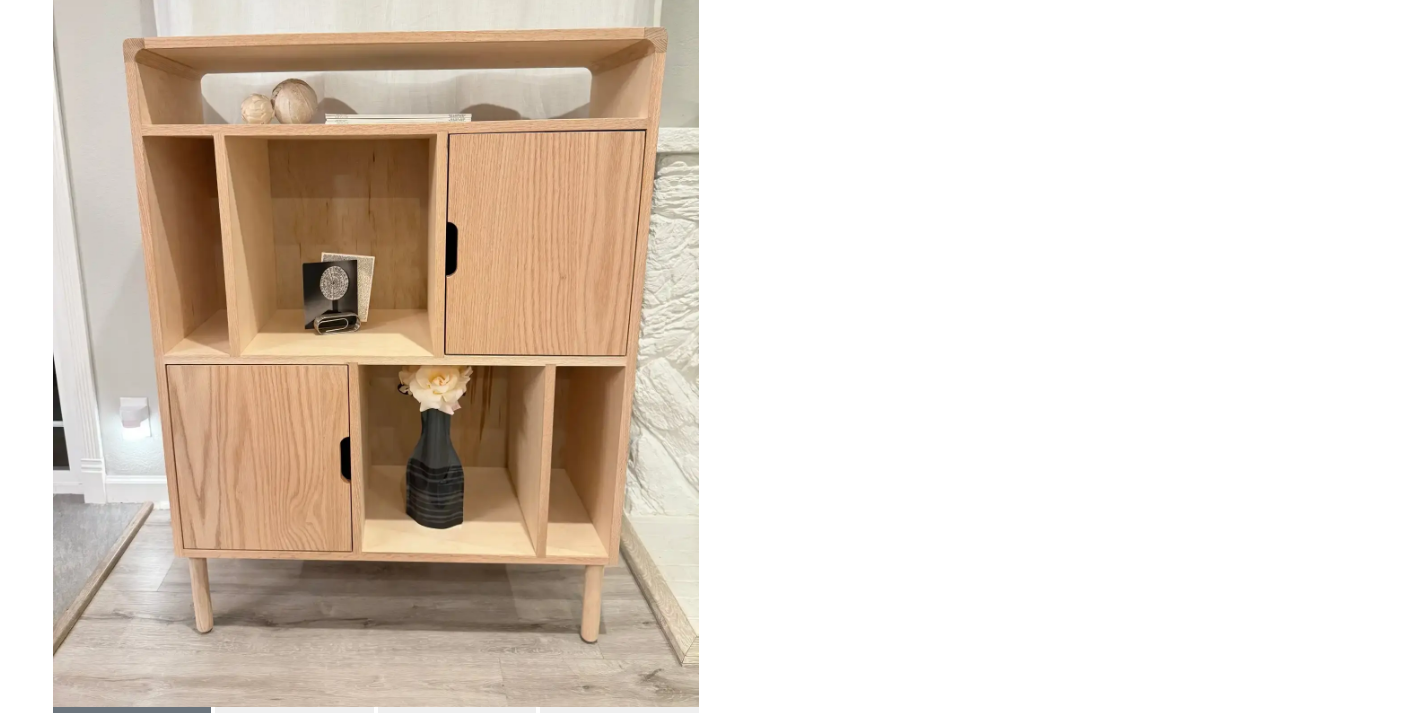 scroll, scrollTop: 1541, scrollLeft: 0, axis: vertical 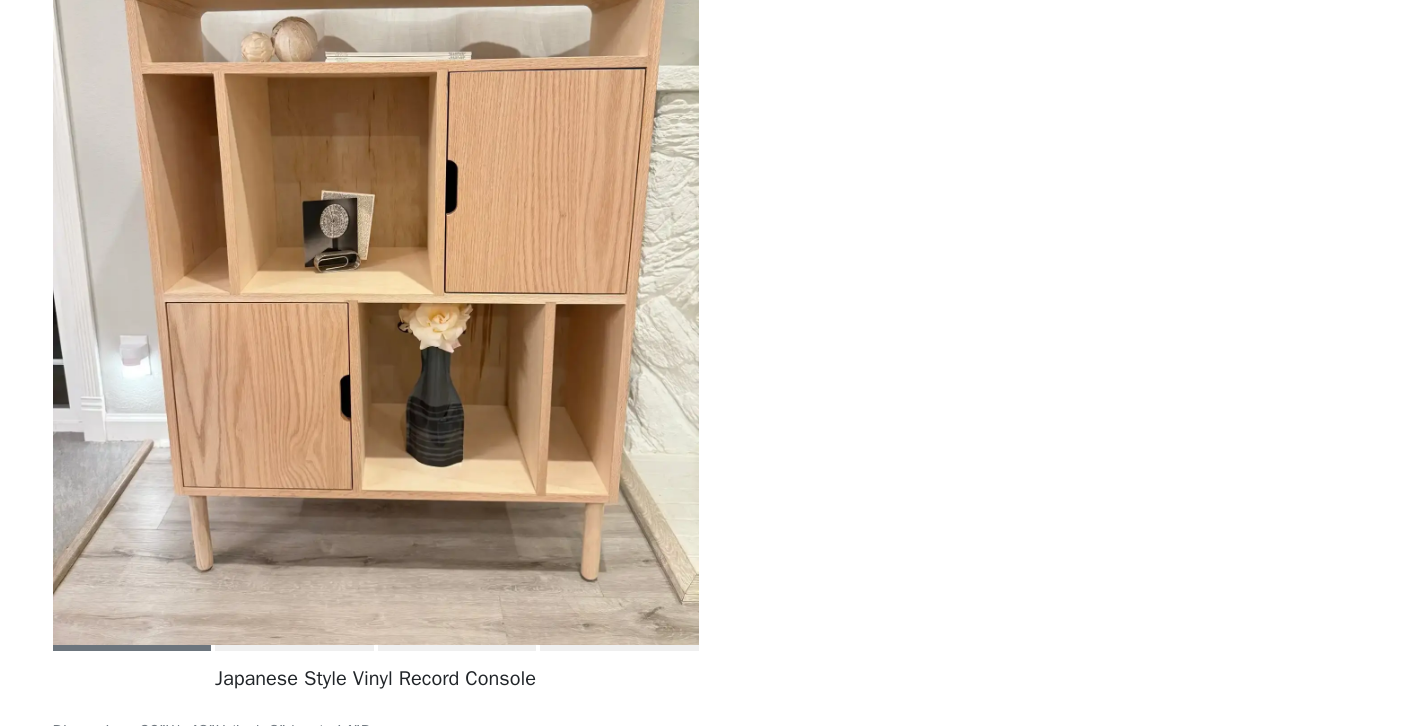 click at bounding box center [376, 241] 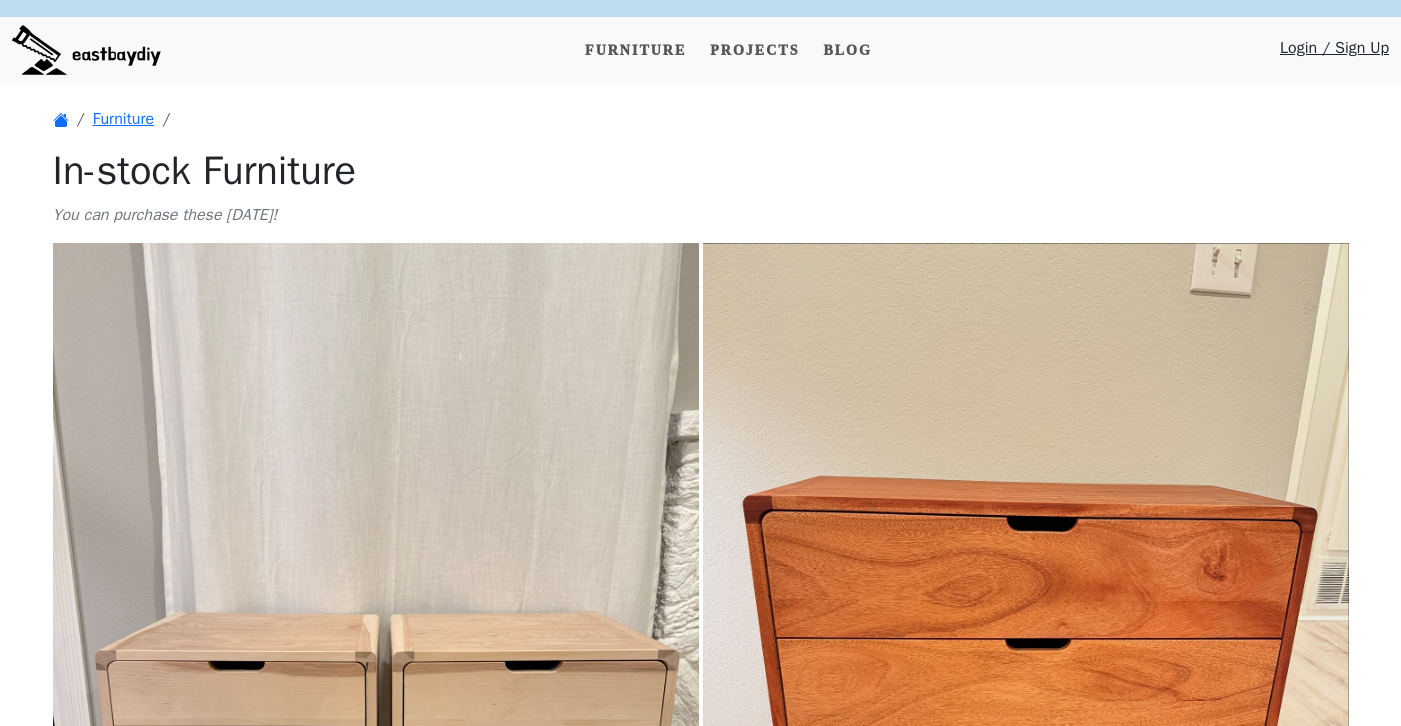 scroll, scrollTop: 0, scrollLeft: 0, axis: both 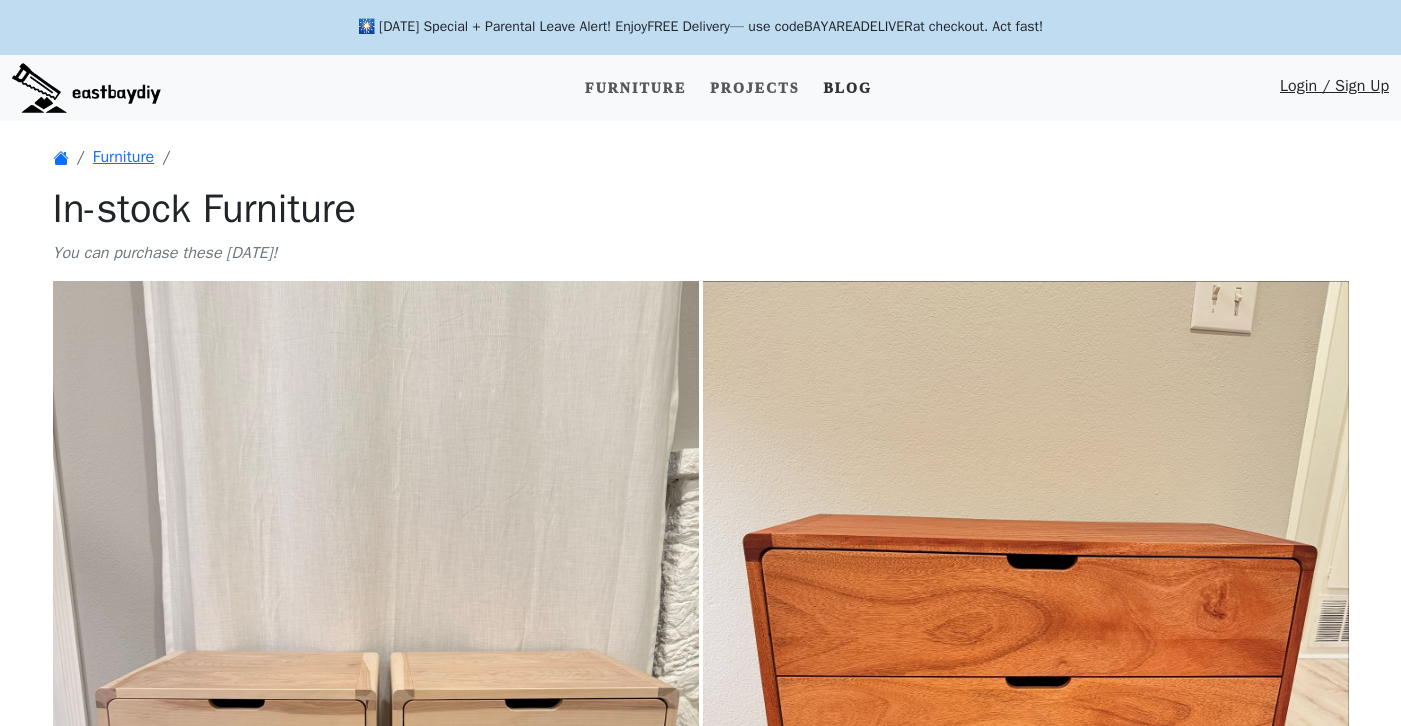 click on "Blog" at bounding box center (847, 88) 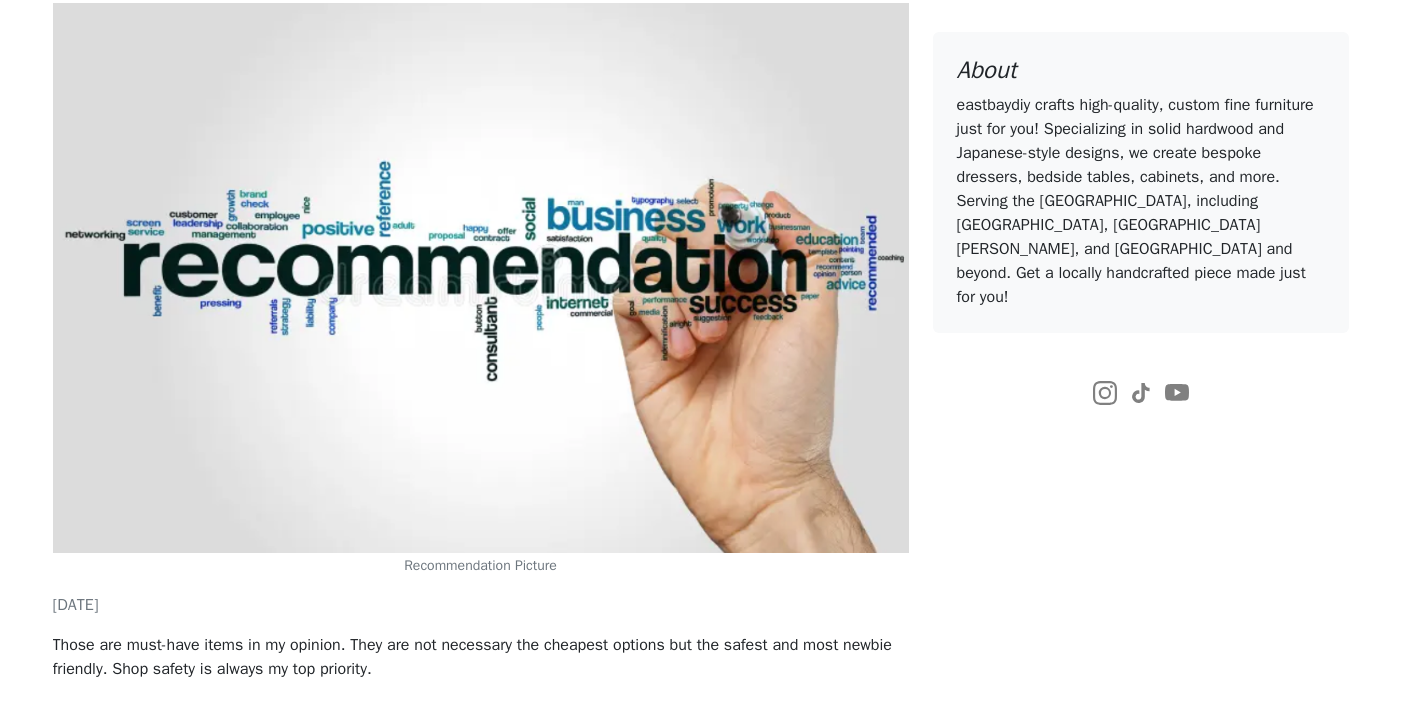 scroll, scrollTop: 1001, scrollLeft: 0, axis: vertical 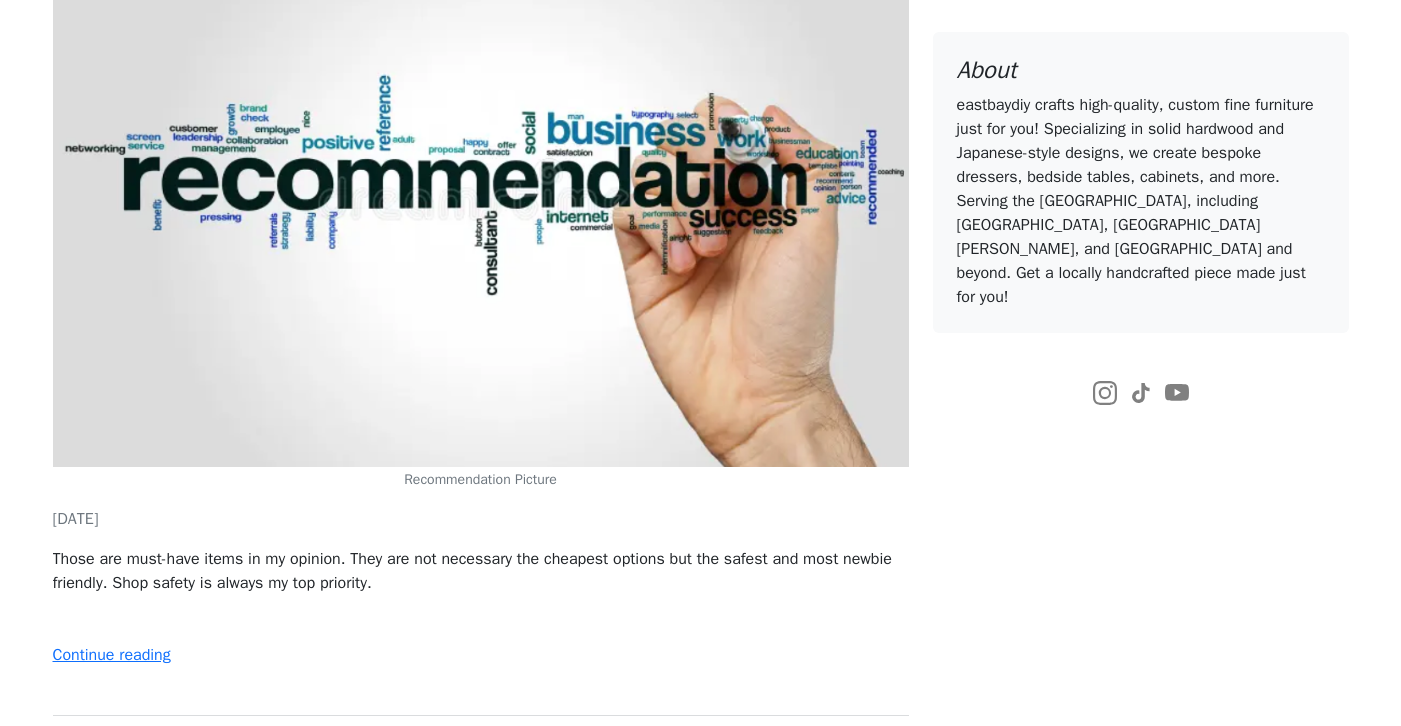 click 